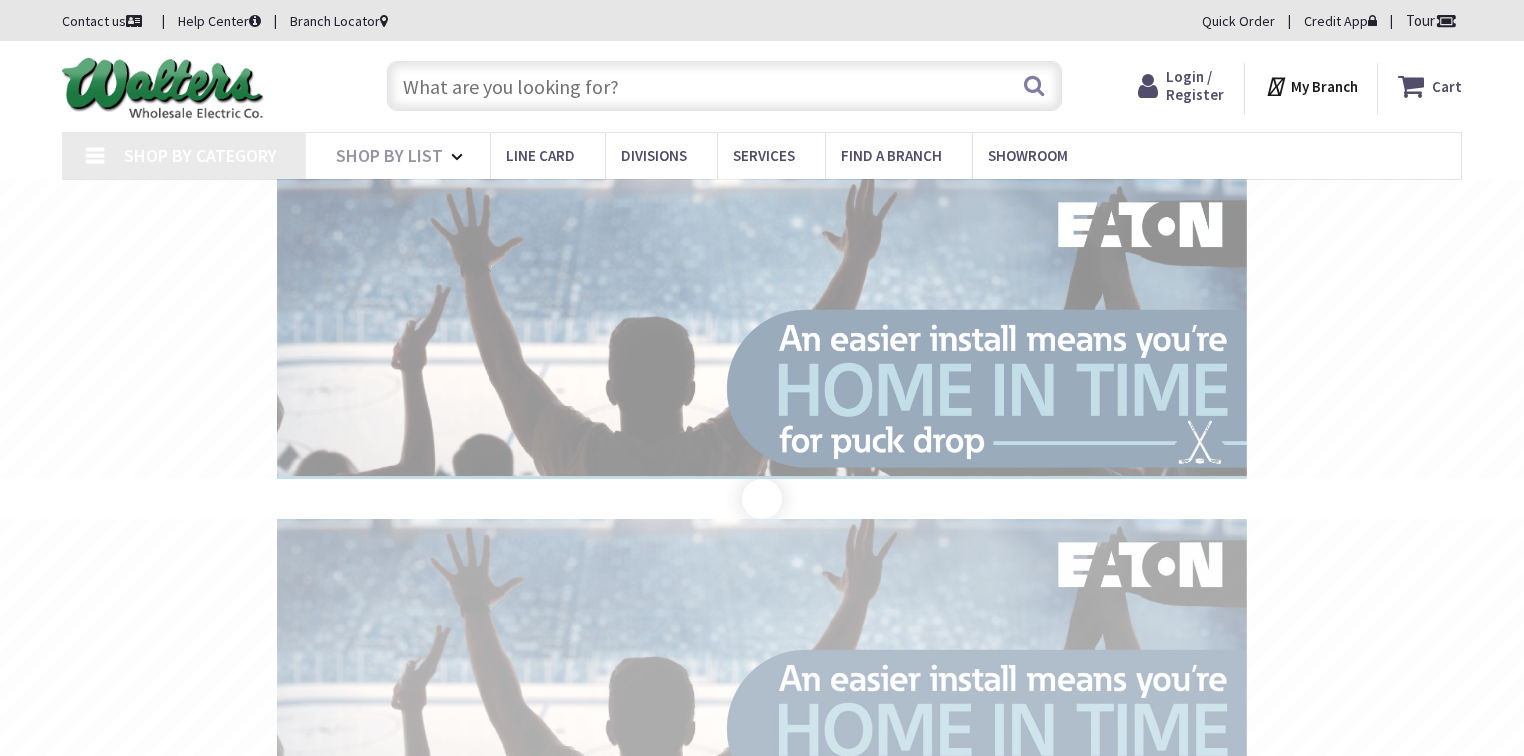 scroll, scrollTop: 0, scrollLeft: 0, axis: both 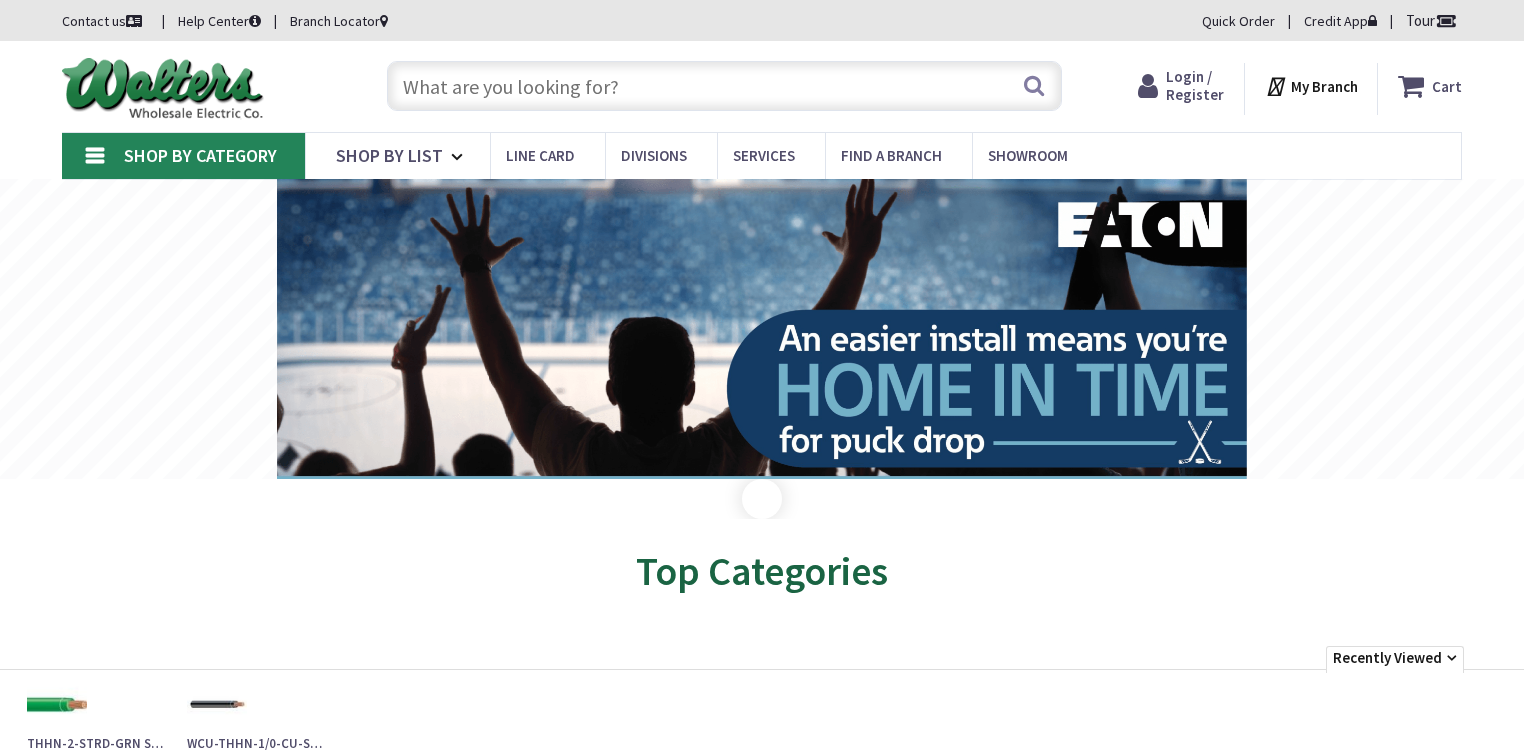 click on "Login / Register" at bounding box center (1195, 85) 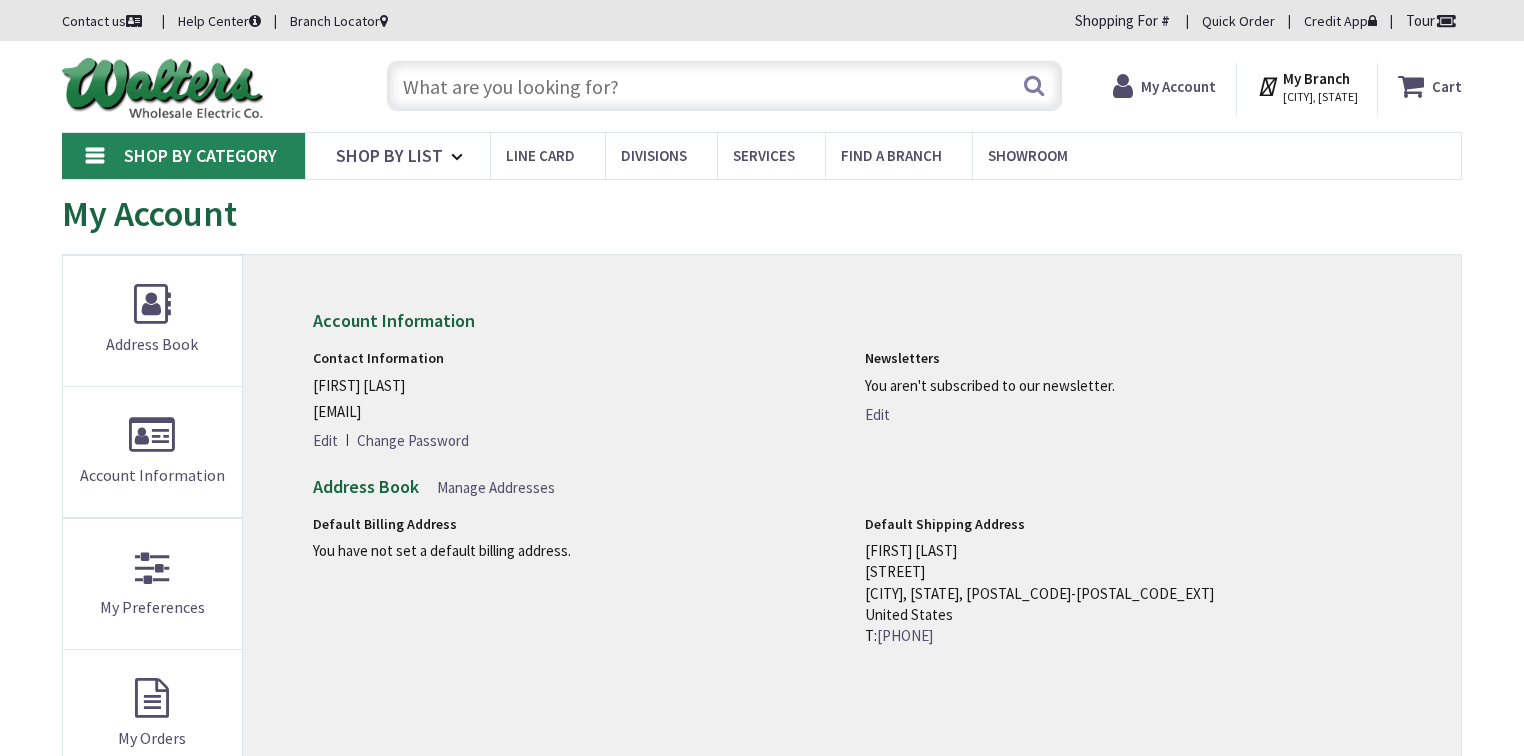 scroll, scrollTop: 0, scrollLeft: 0, axis: both 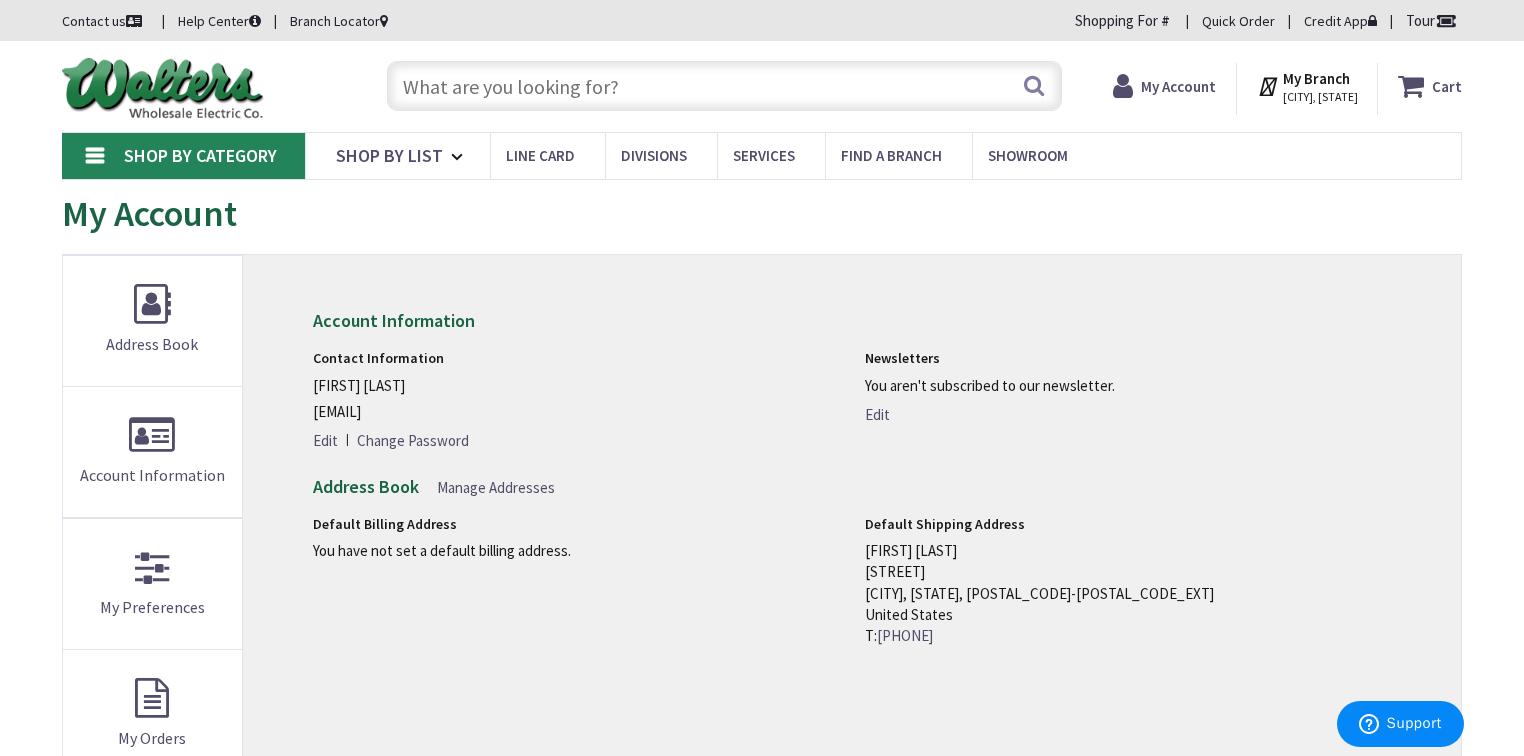 click at bounding box center [724, 86] 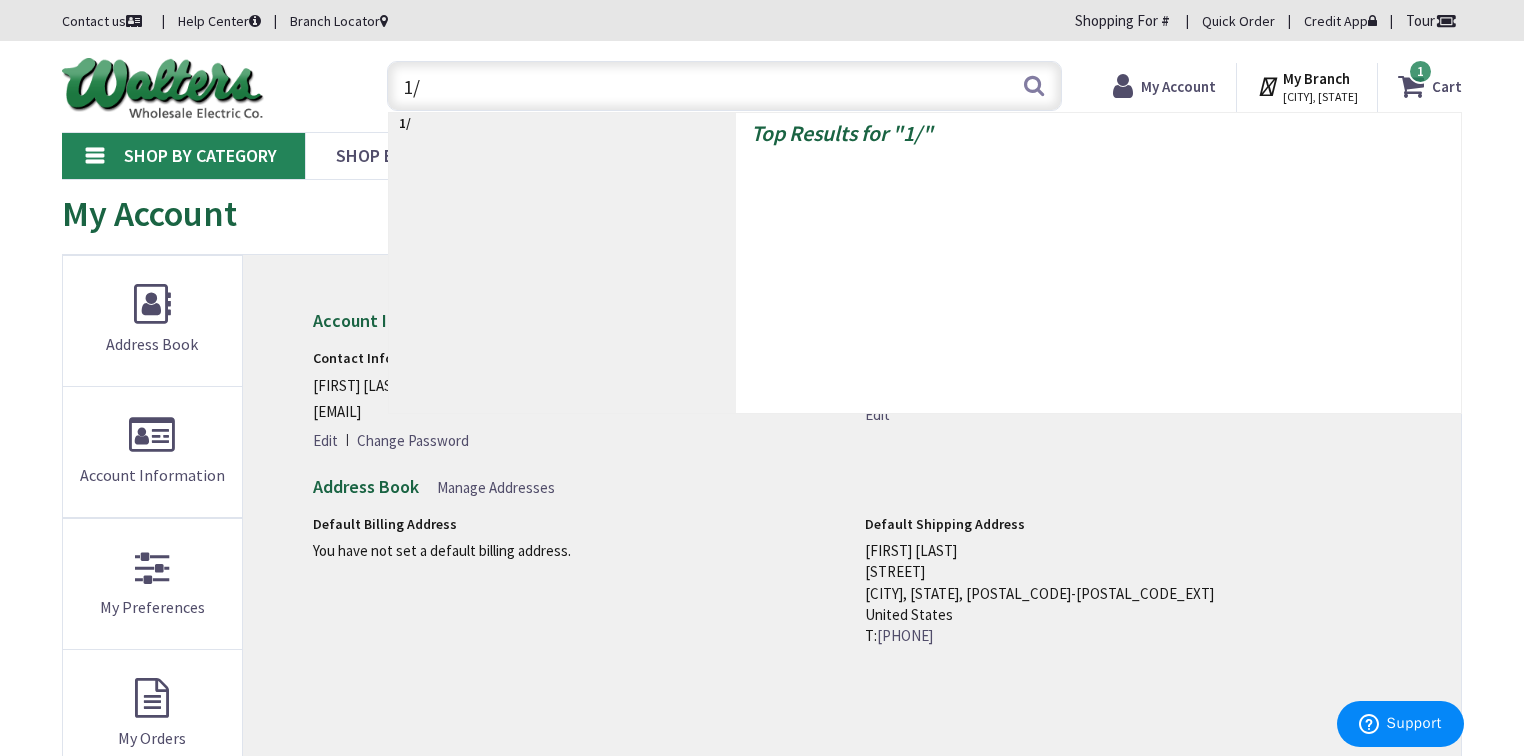 type on "1/0" 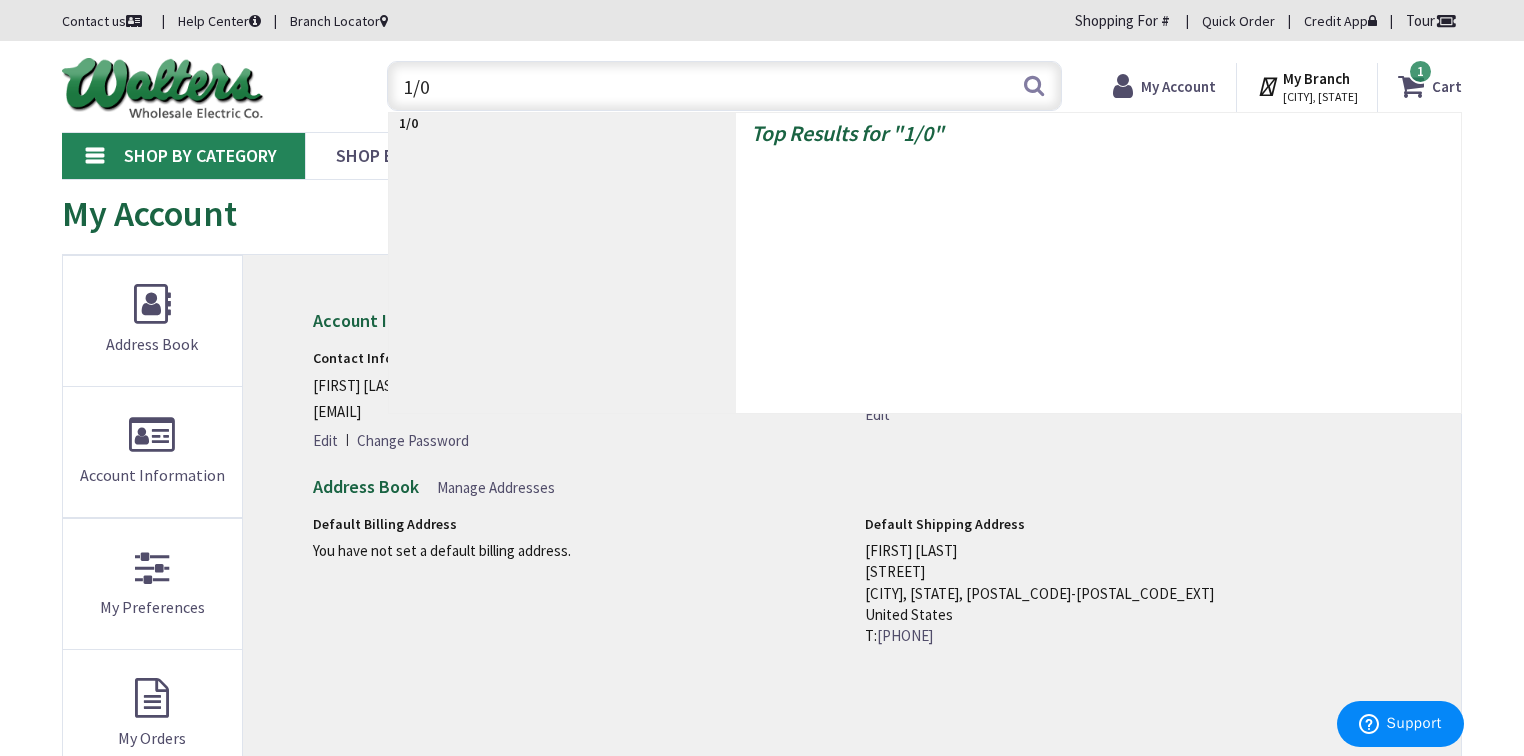 scroll, scrollTop: 0, scrollLeft: 0, axis: both 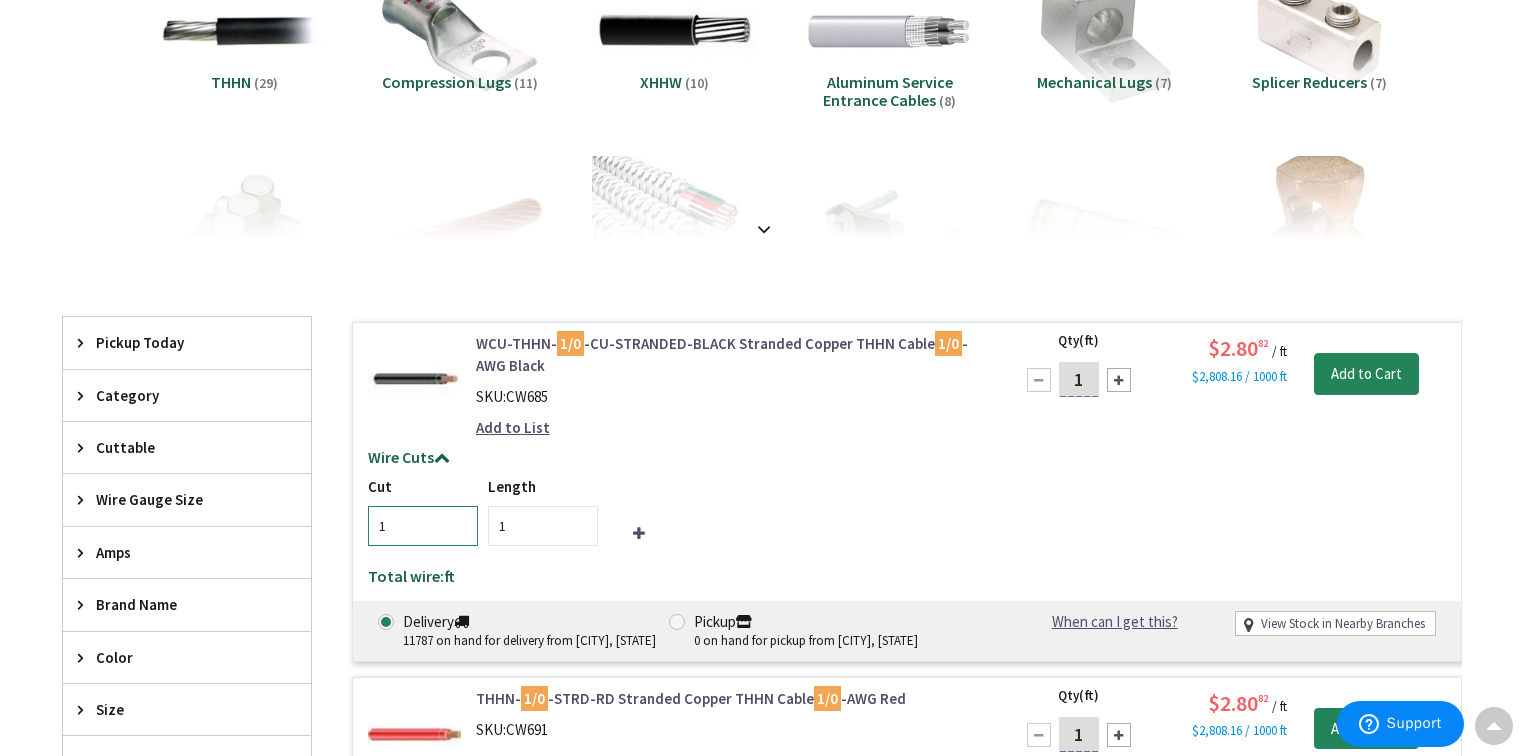 drag, startPoint x: 377, startPoint y: 512, endPoint x: 391, endPoint y: 515, distance: 14.3178215 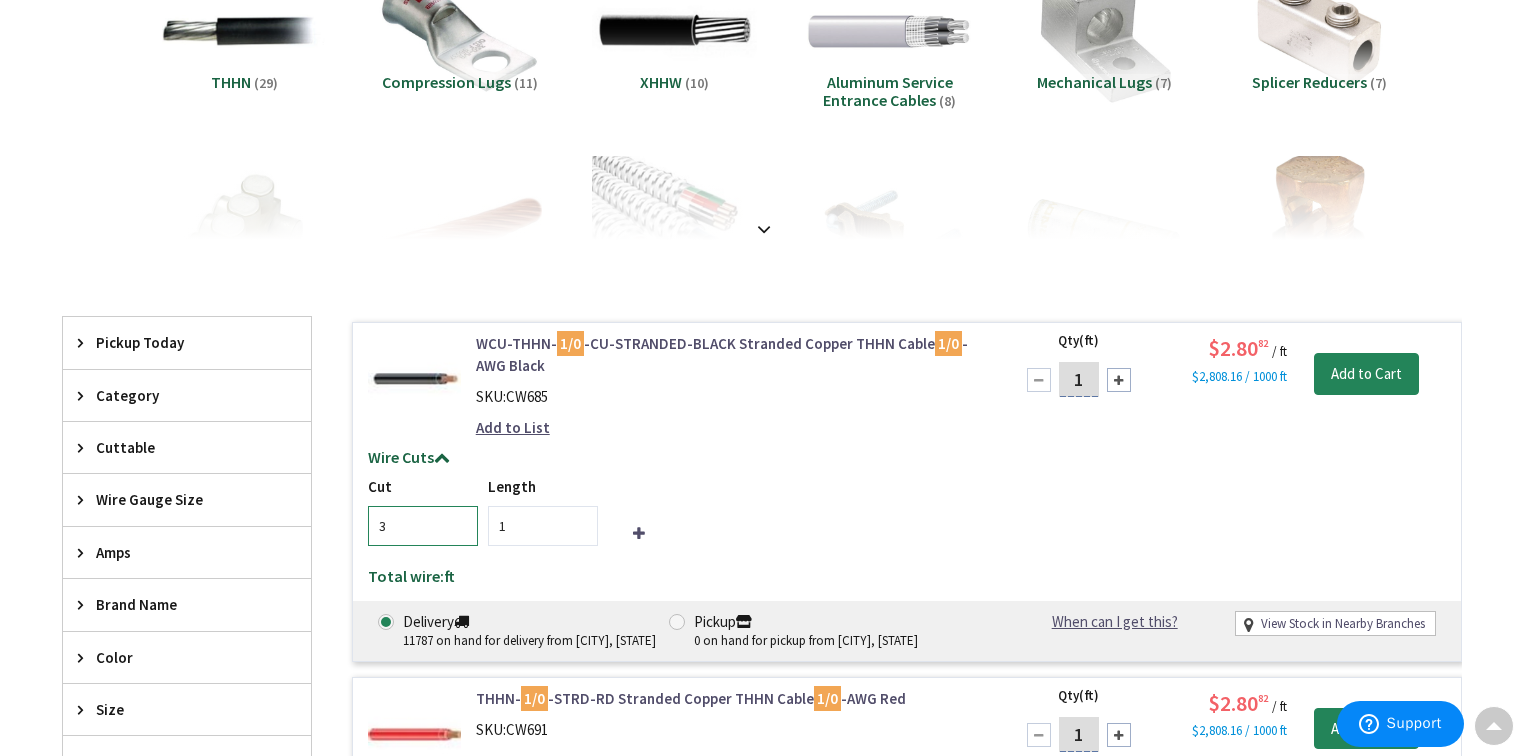 type on "3" 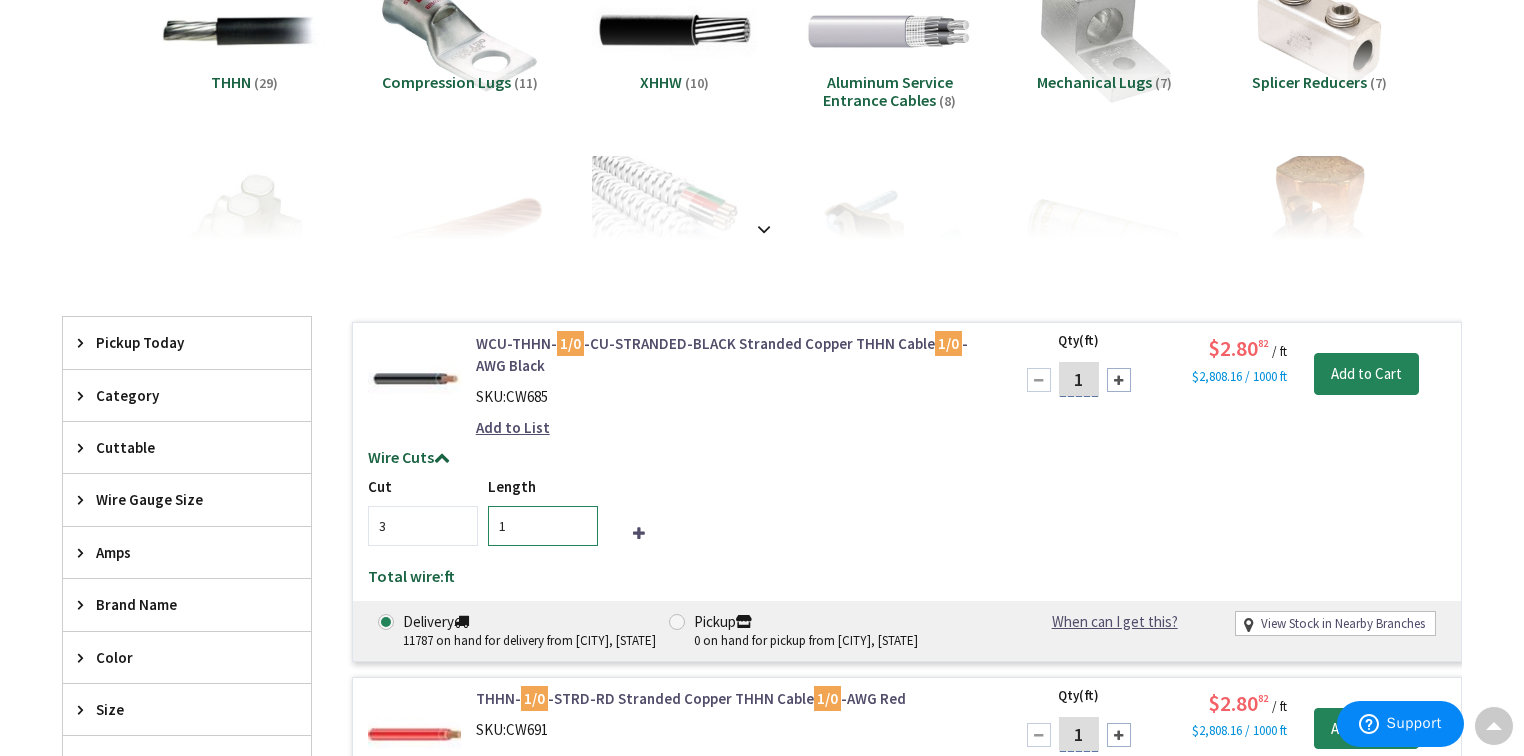click on "1" at bounding box center (543, 526) 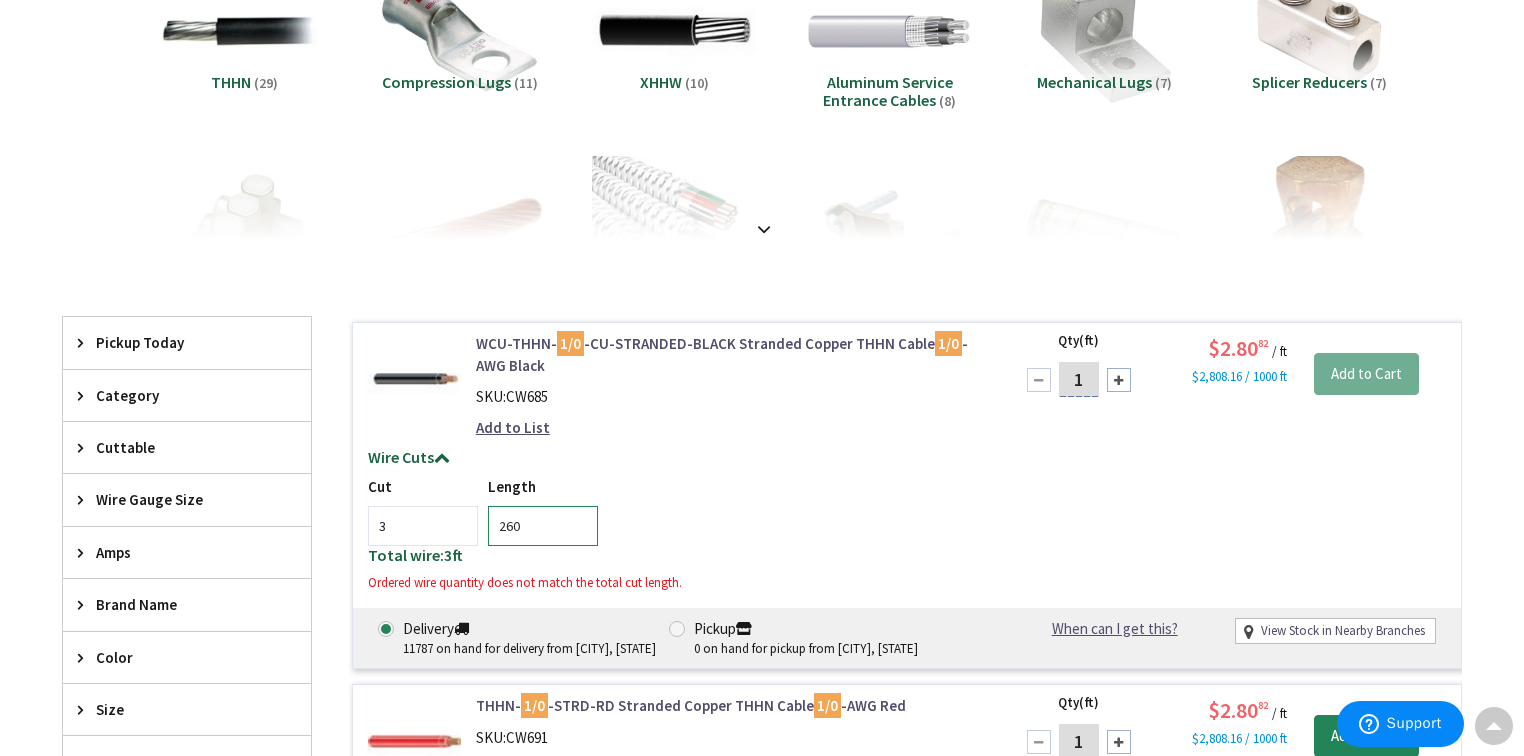 type on "260" 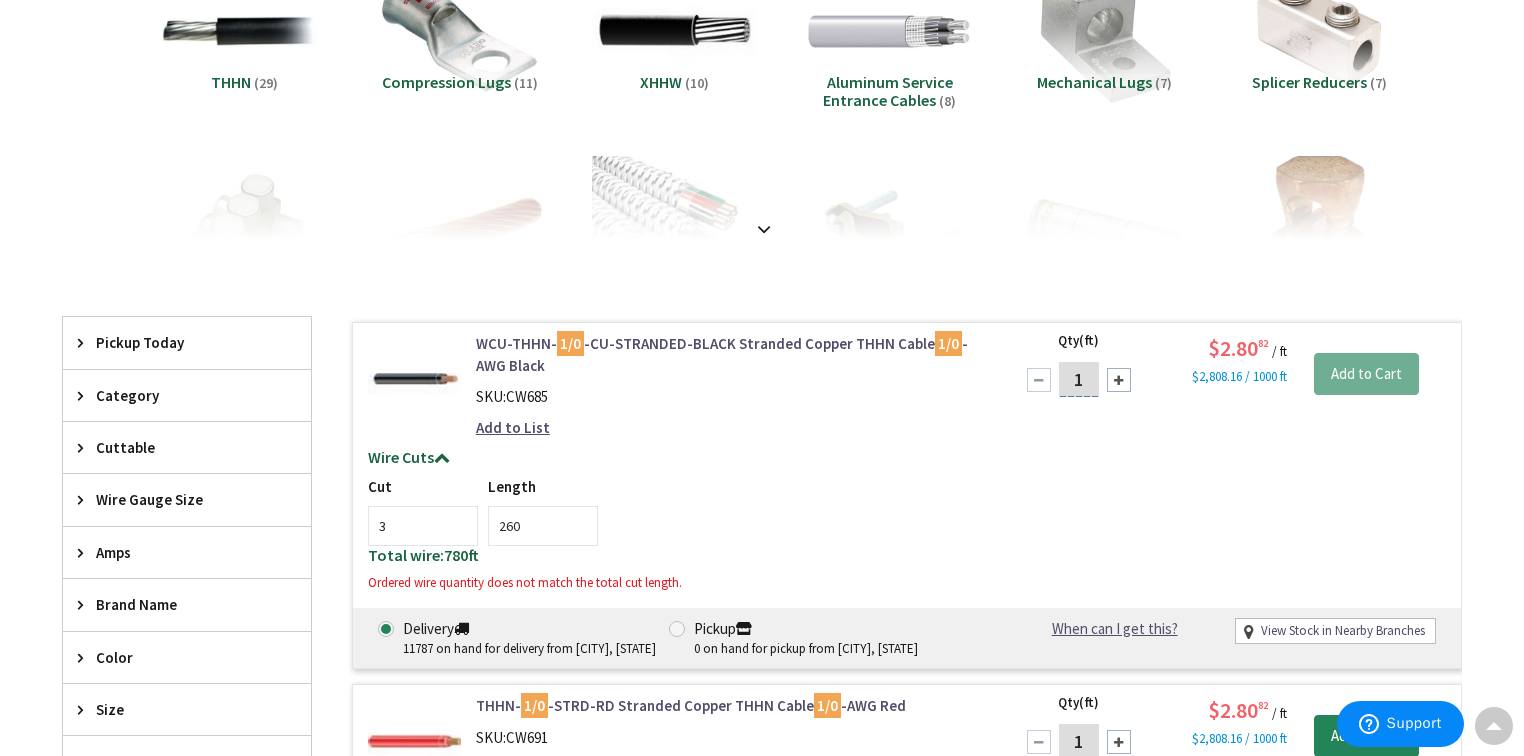drag, startPoint x: 1088, startPoint y: 379, endPoint x: 1064, endPoint y: 381, distance: 24.083189 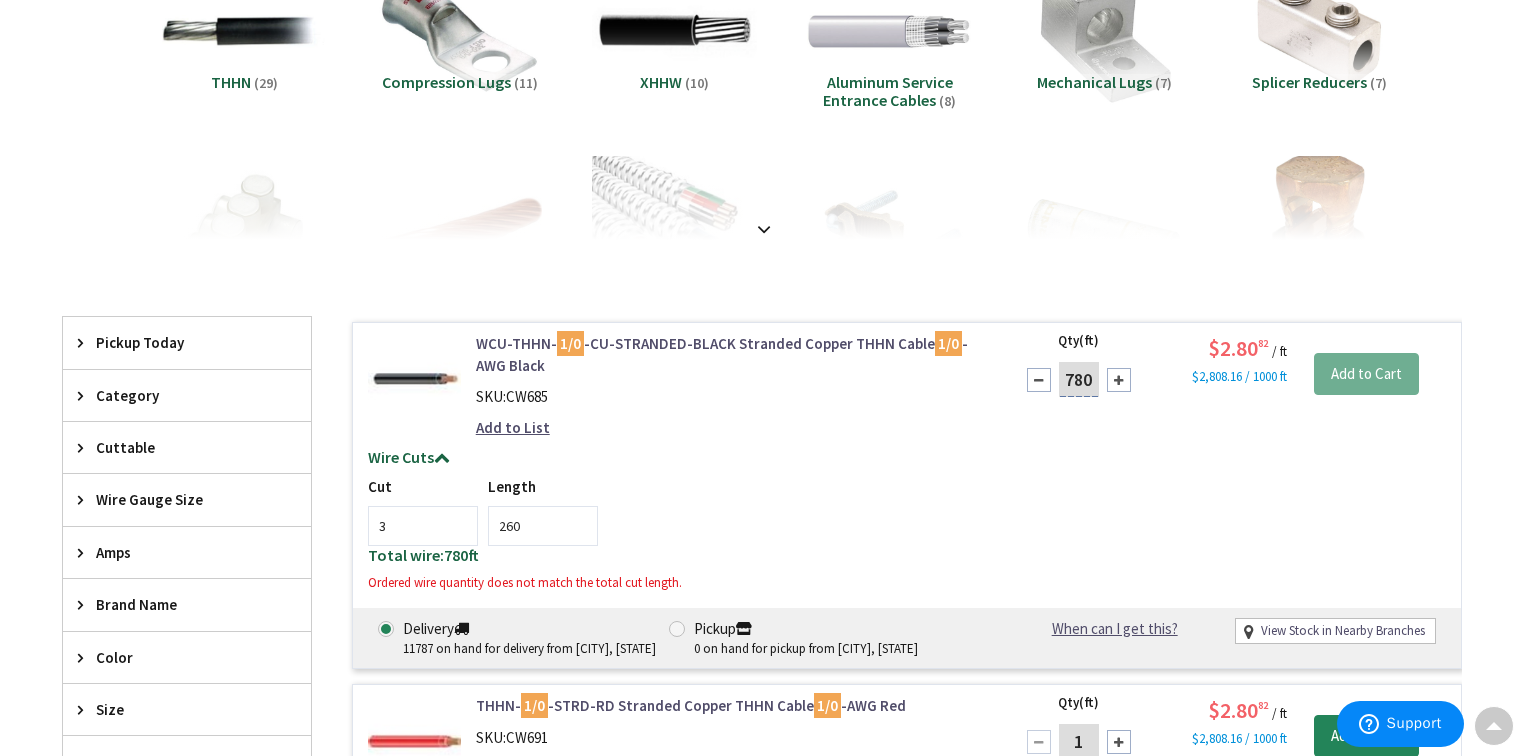 type on "780" 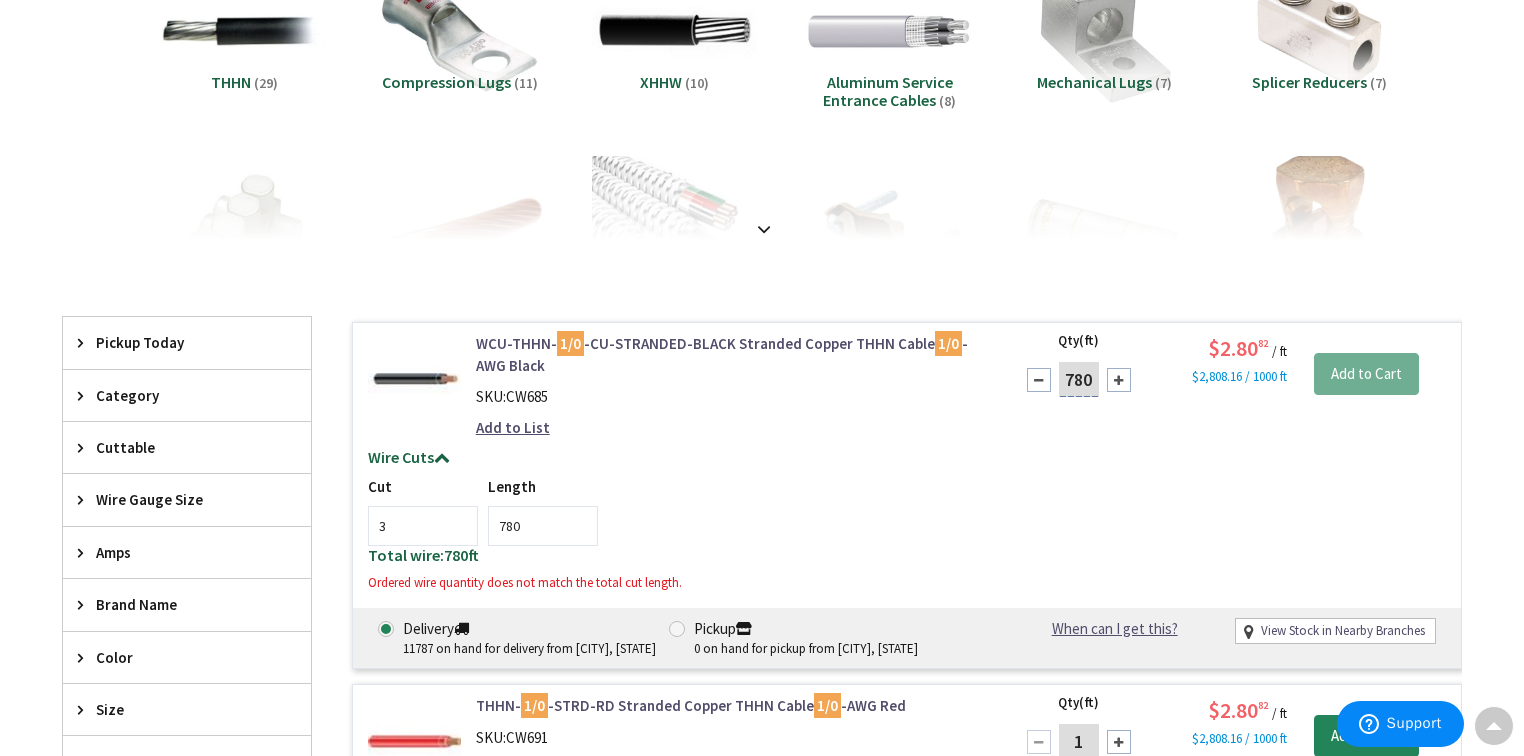 click on "Cut
3
Length
780" at bounding box center (907, 510) 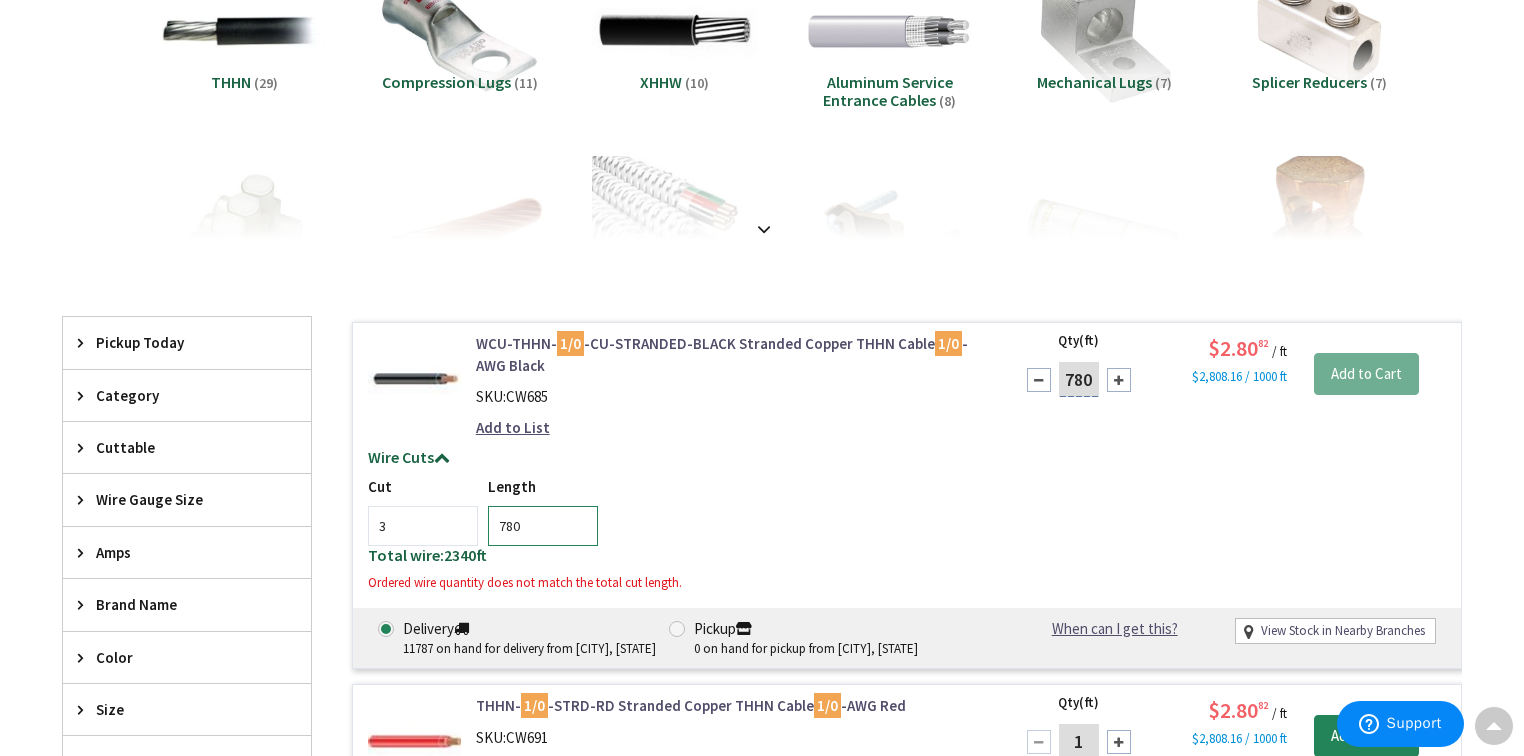 drag, startPoint x: 528, startPoint y: 528, endPoint x: 498, endPoint y: 530, distance: 30.066593 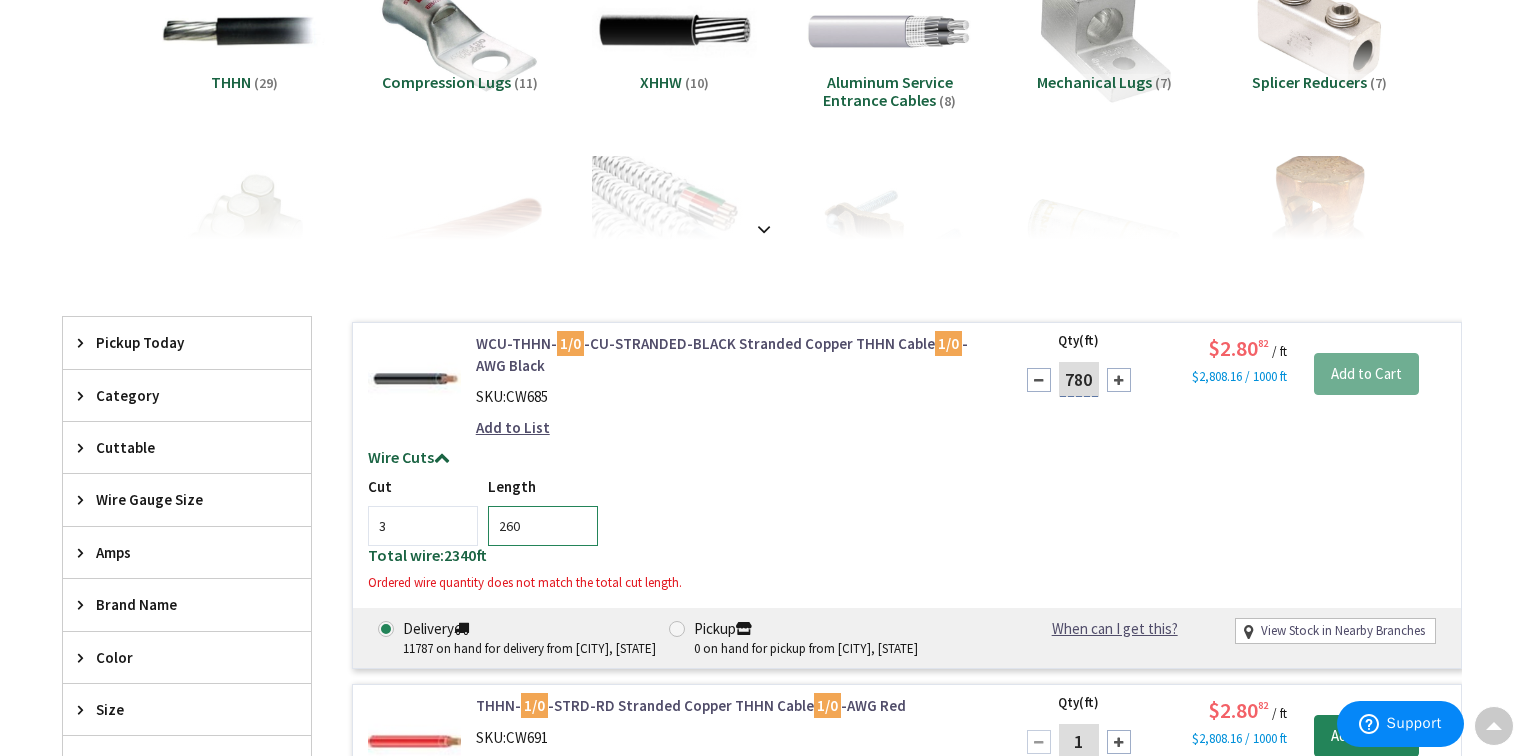 type on "260" 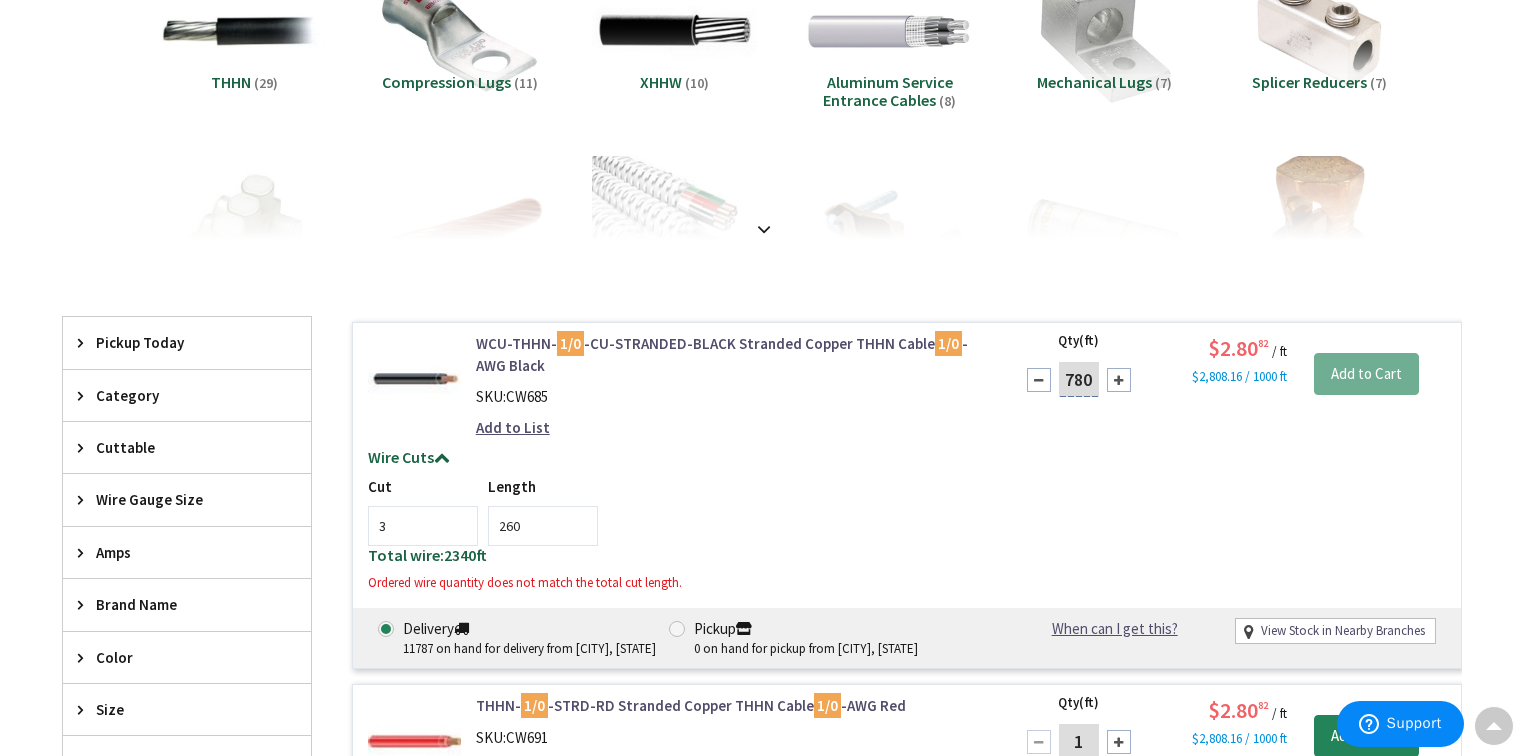 click on "Cut
3
Length
260" at bounding box center (907, 510) 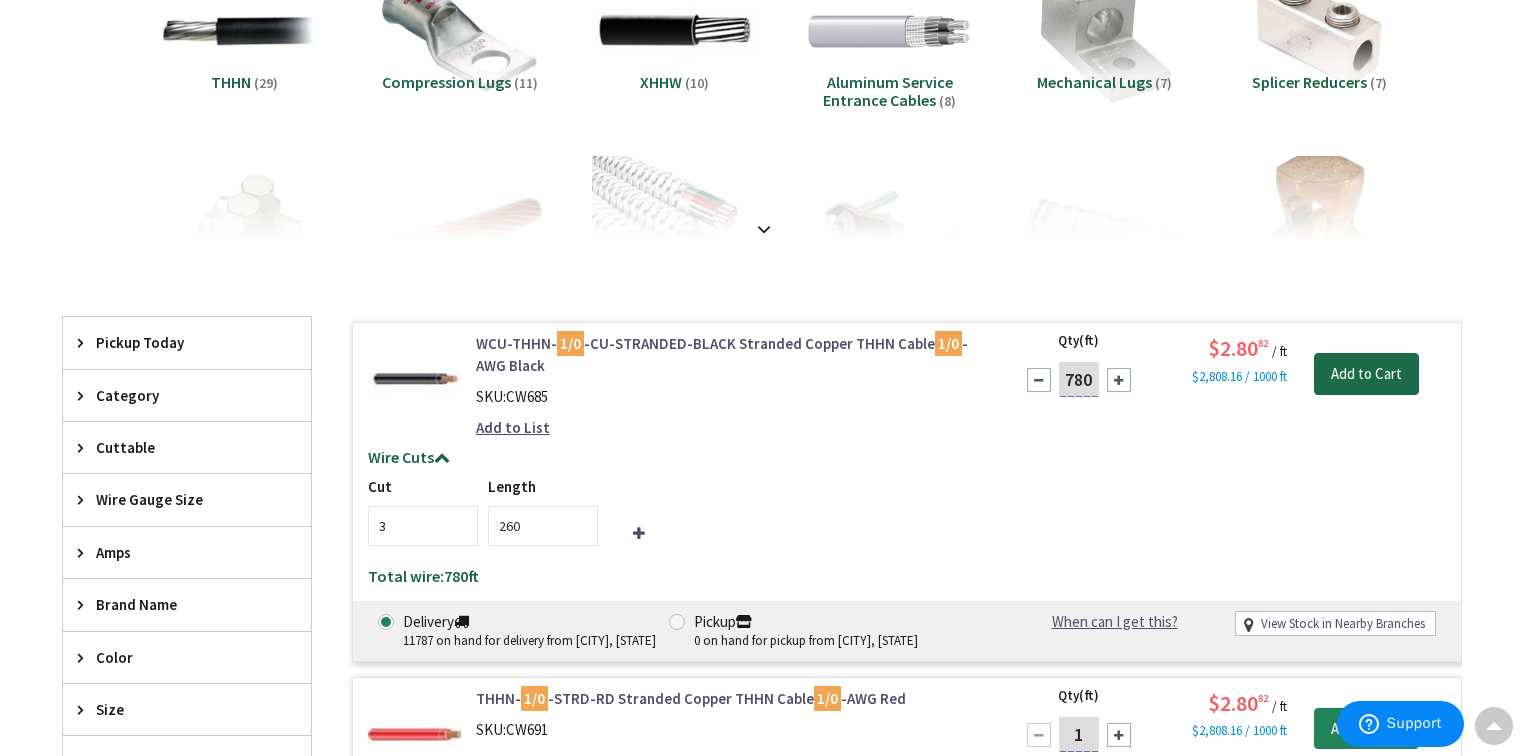 click on "Add to Cart" at bounding box center (1366, 374) 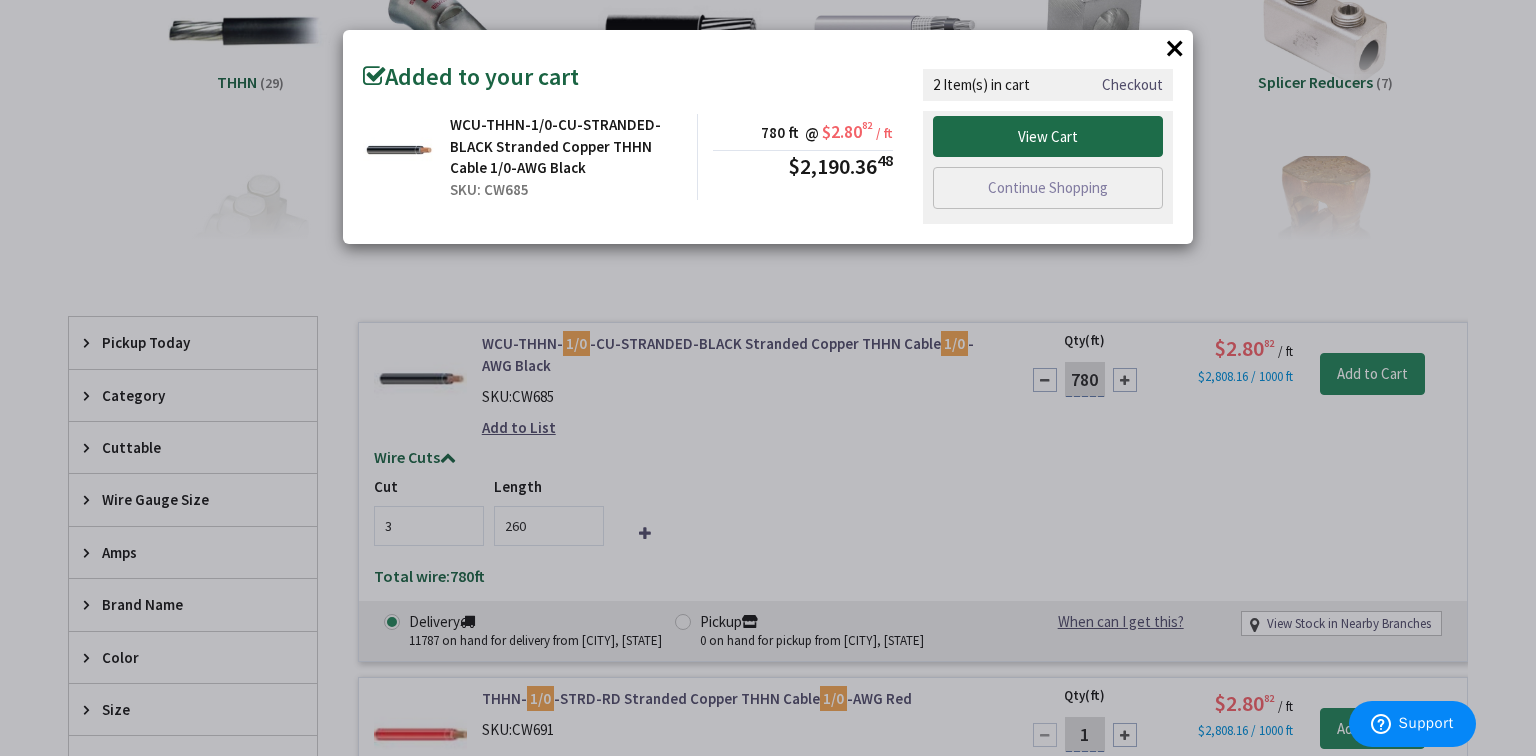 click on "View Cart" at bounding box center (1048, 137) 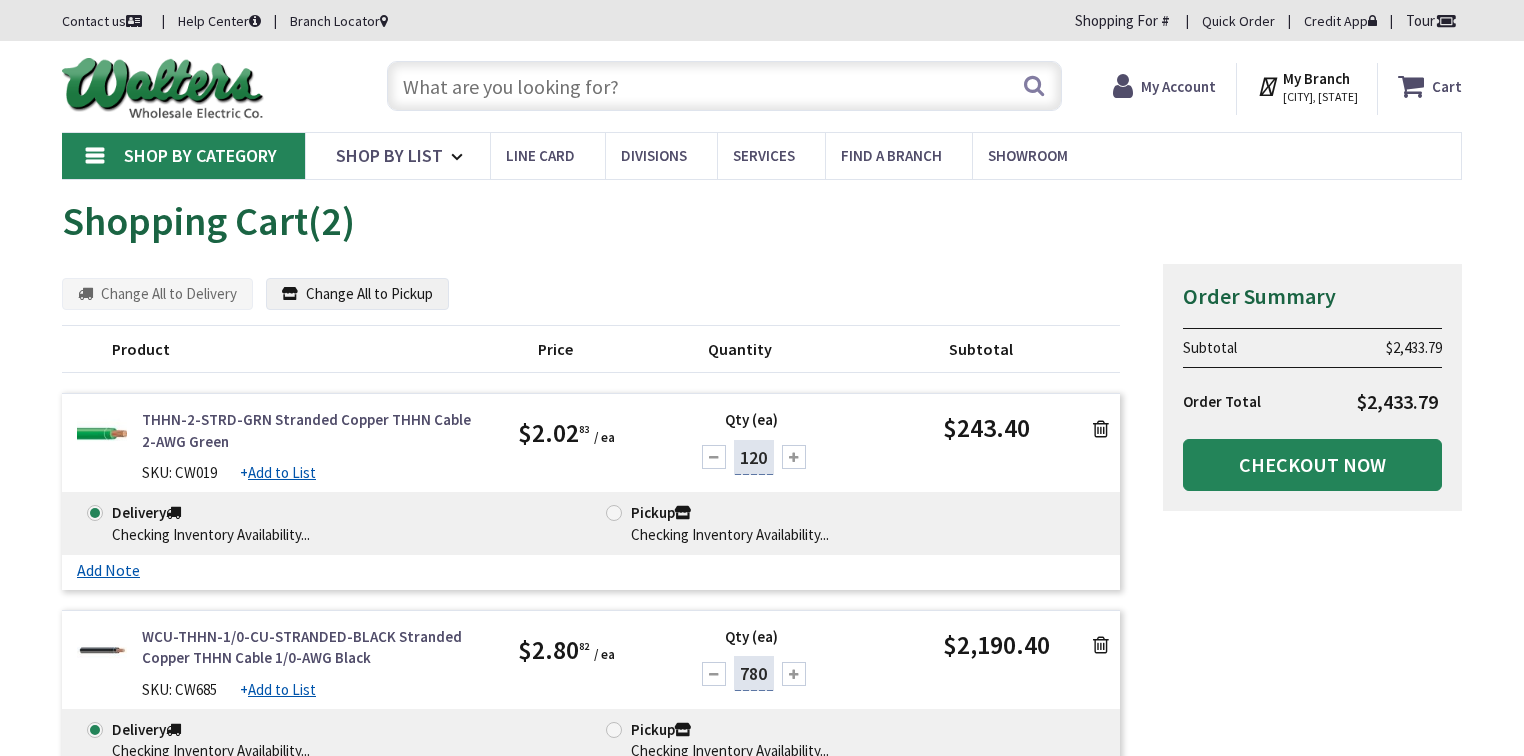 scroll, scrollTop: 0, scrollLeft: 0, axis: both 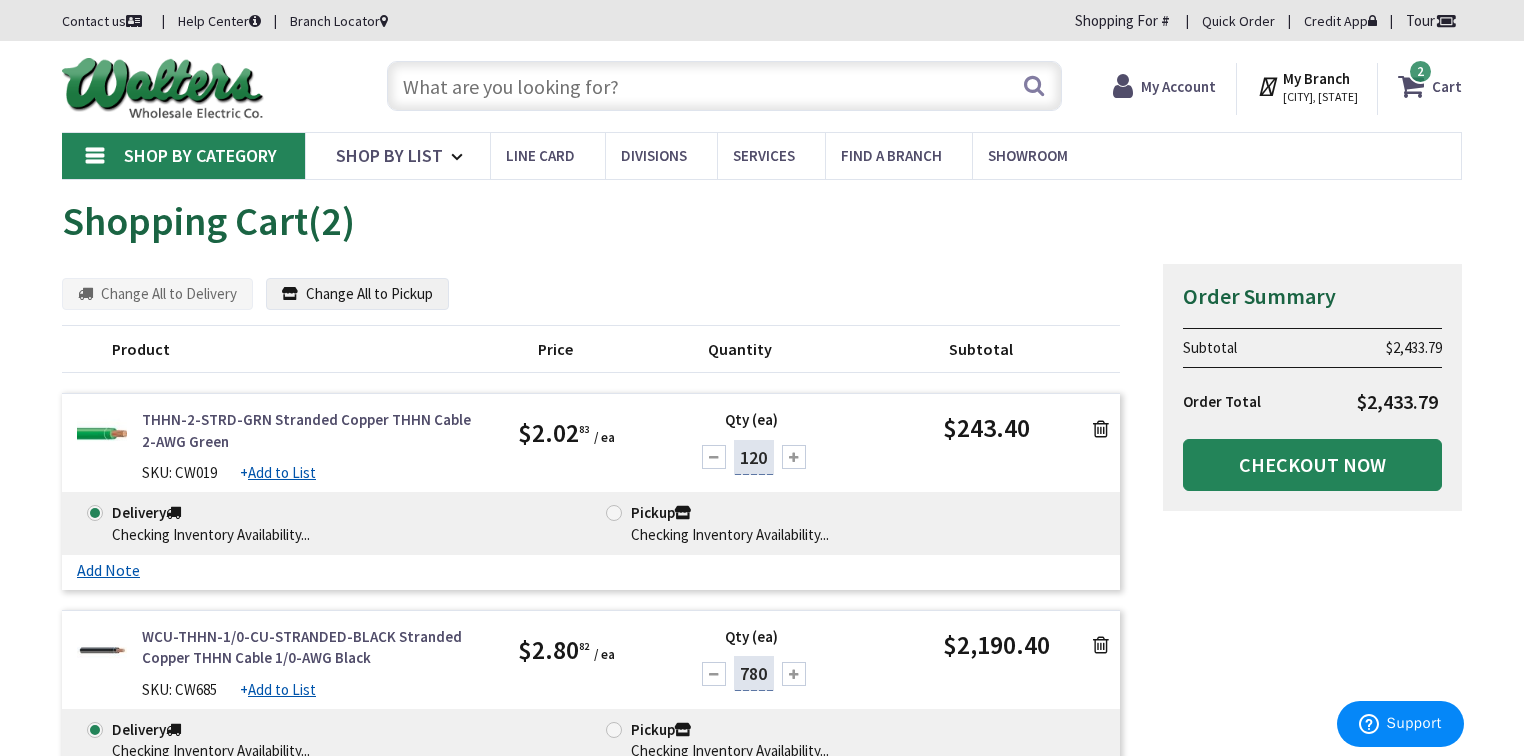 click at bounding box center (1101, 429) 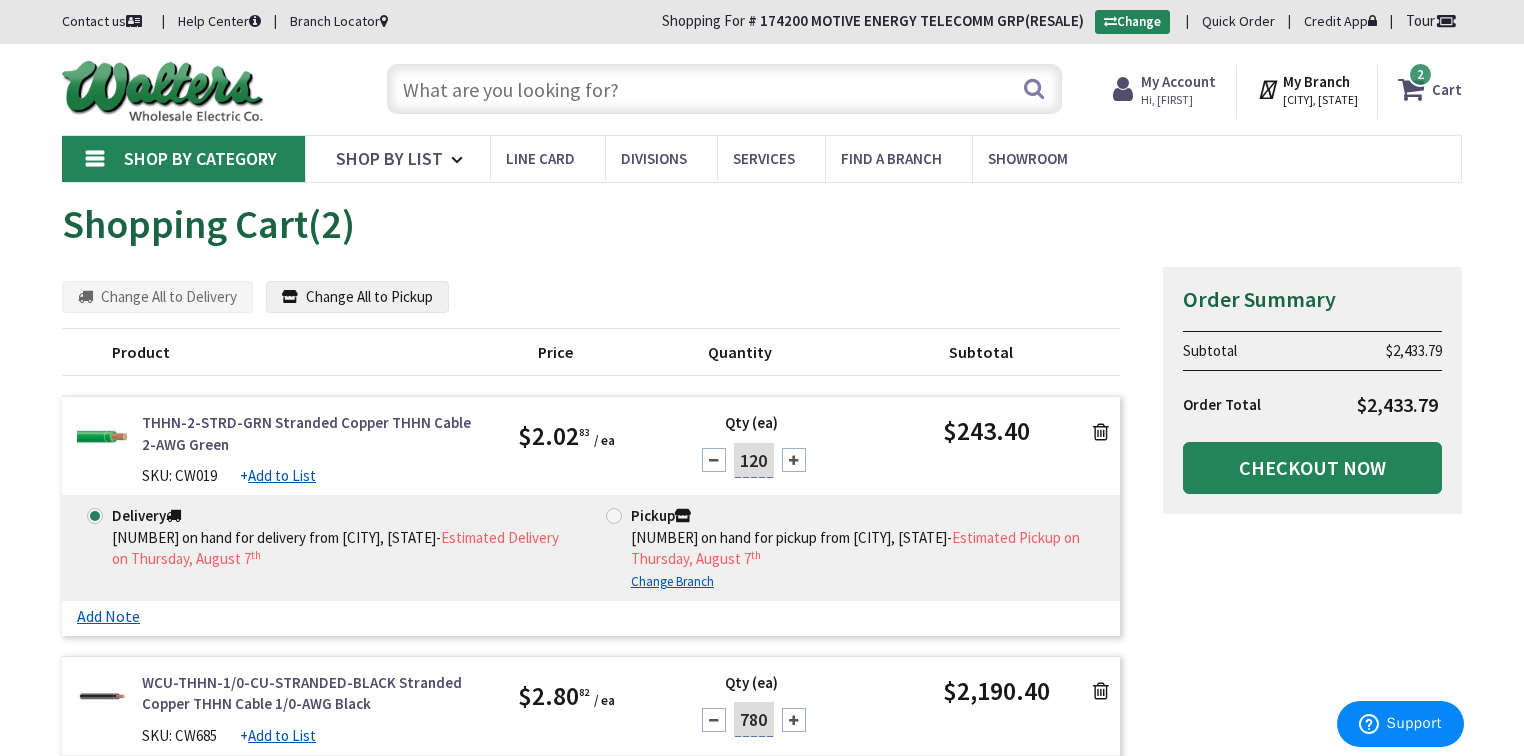 click at bounding box center [724, 89] 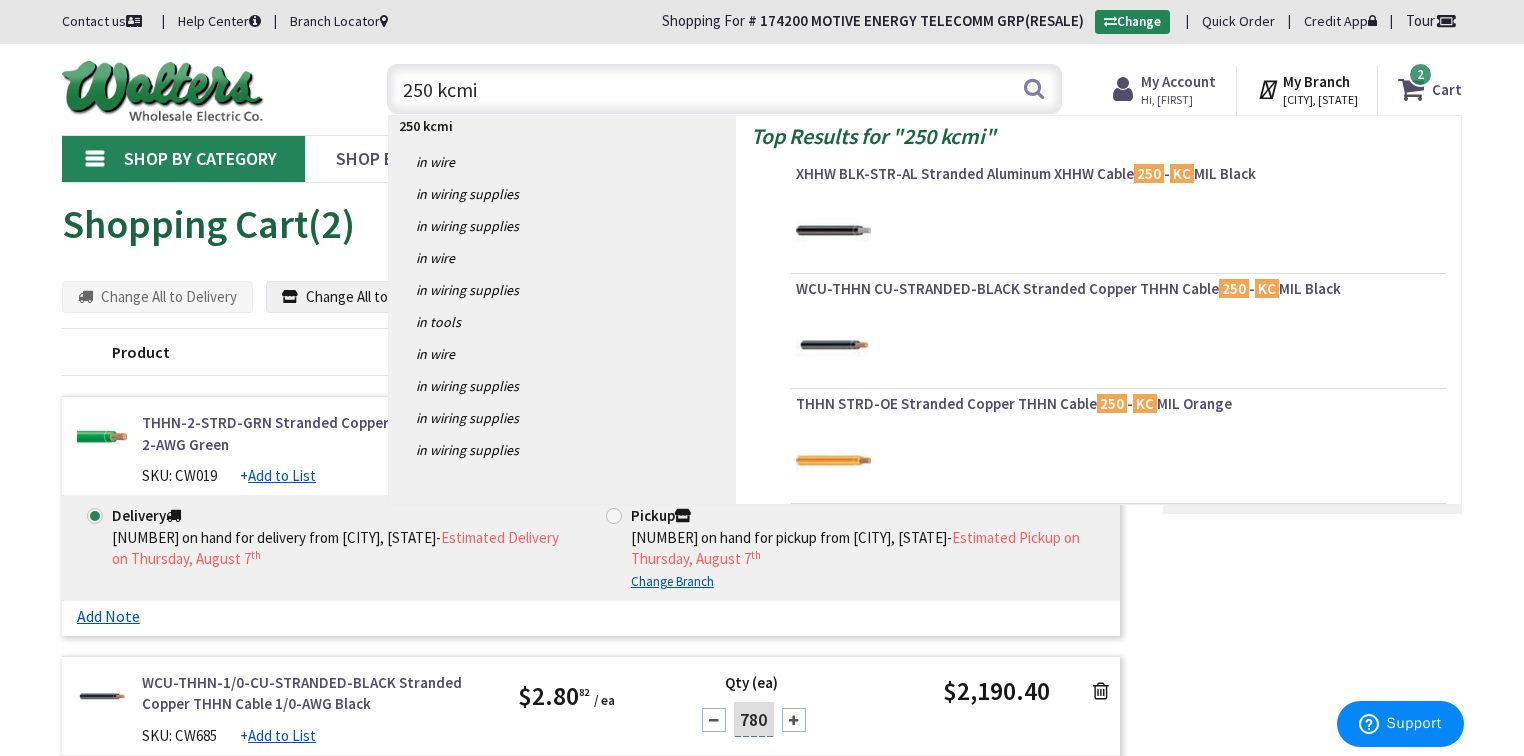 type on "250 kcmil" 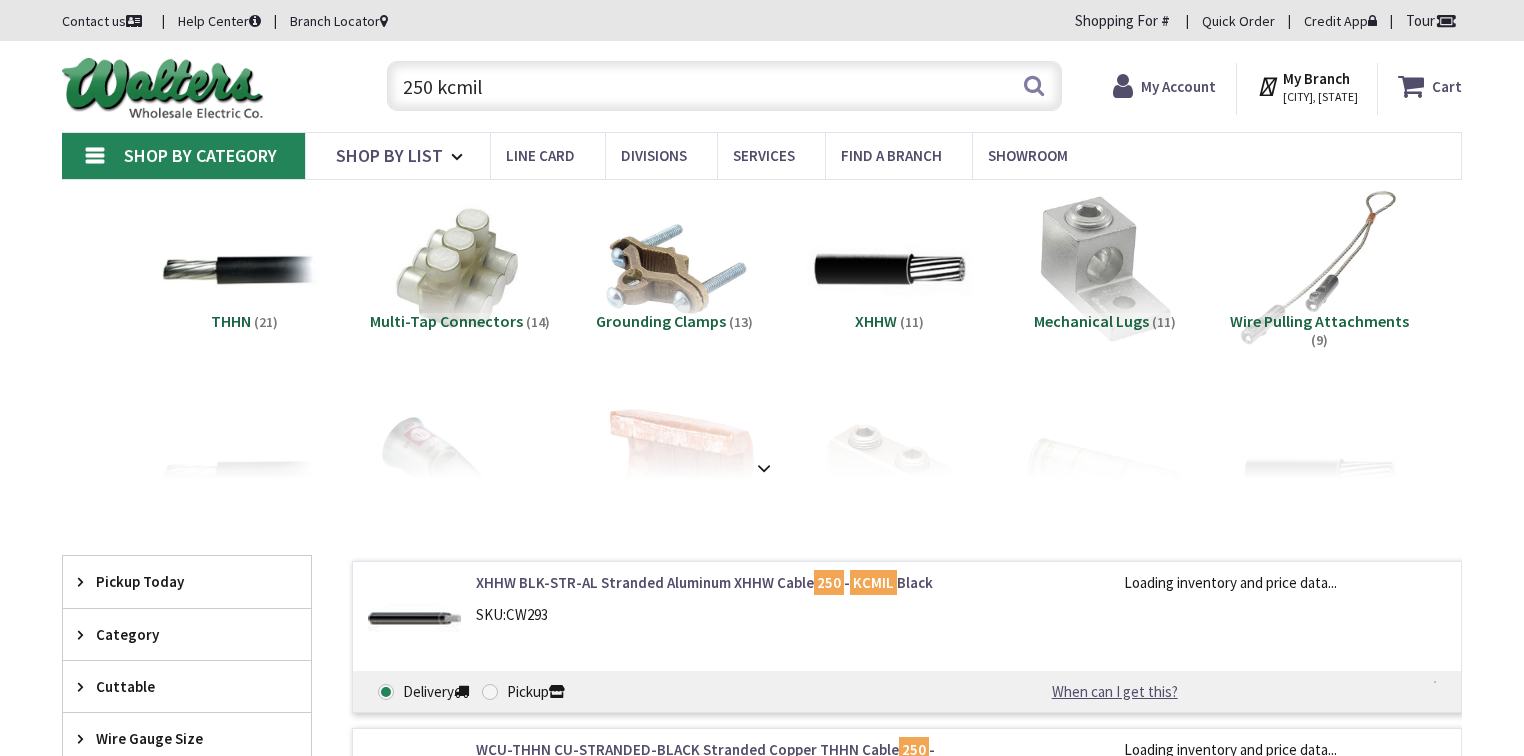 scroll, scrollTop: 0, scrollLeft: 0, axis: both 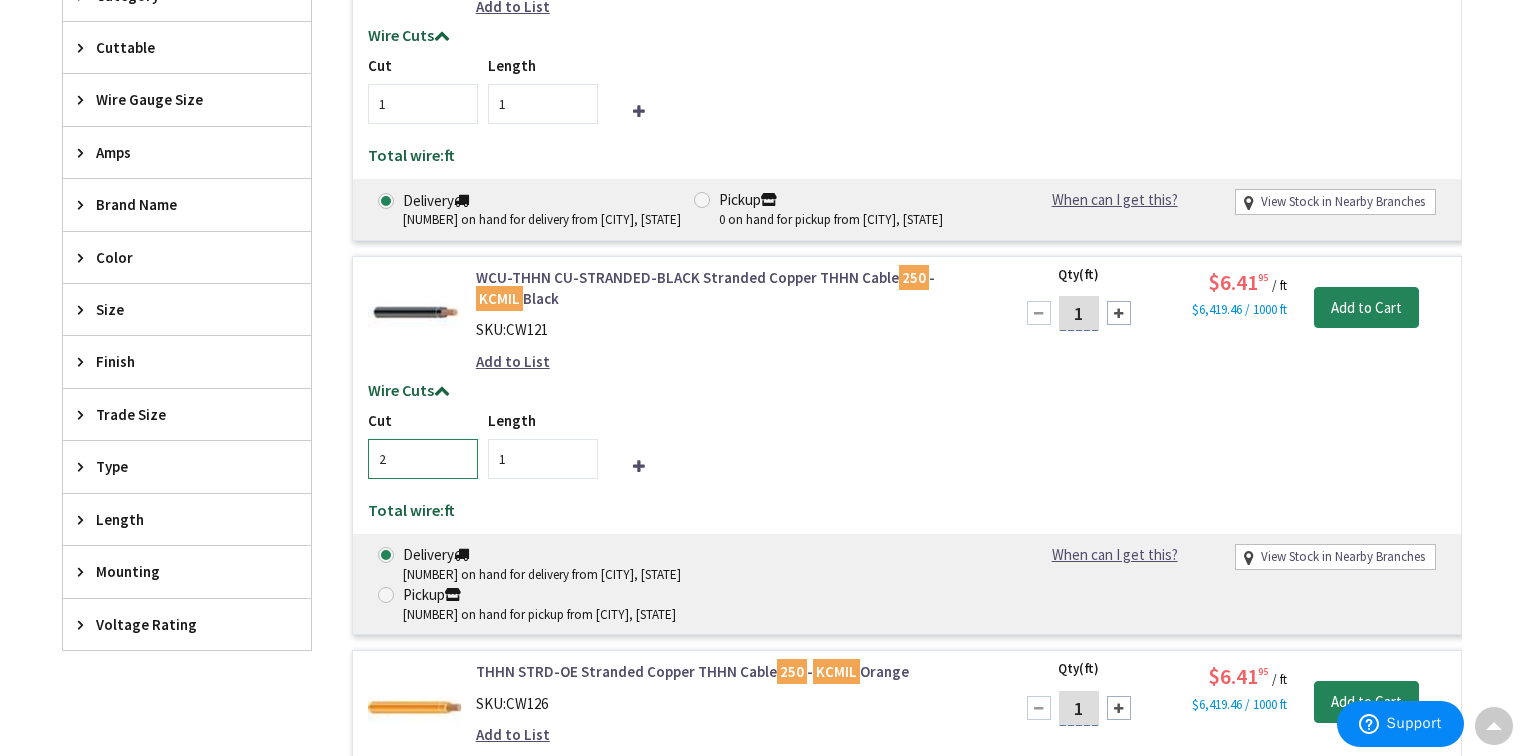 click on "2" at bounding box center [423, 459] 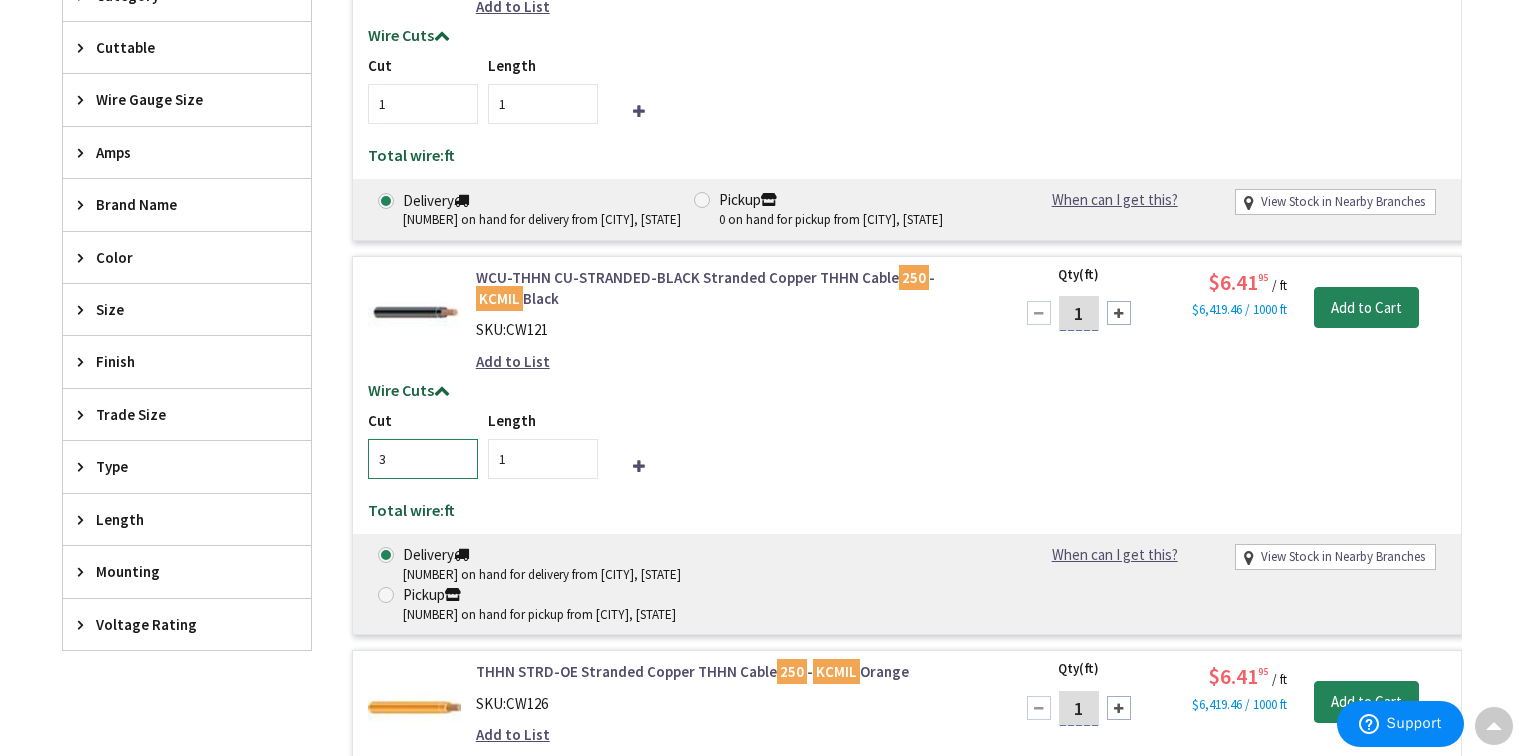 type on "3" 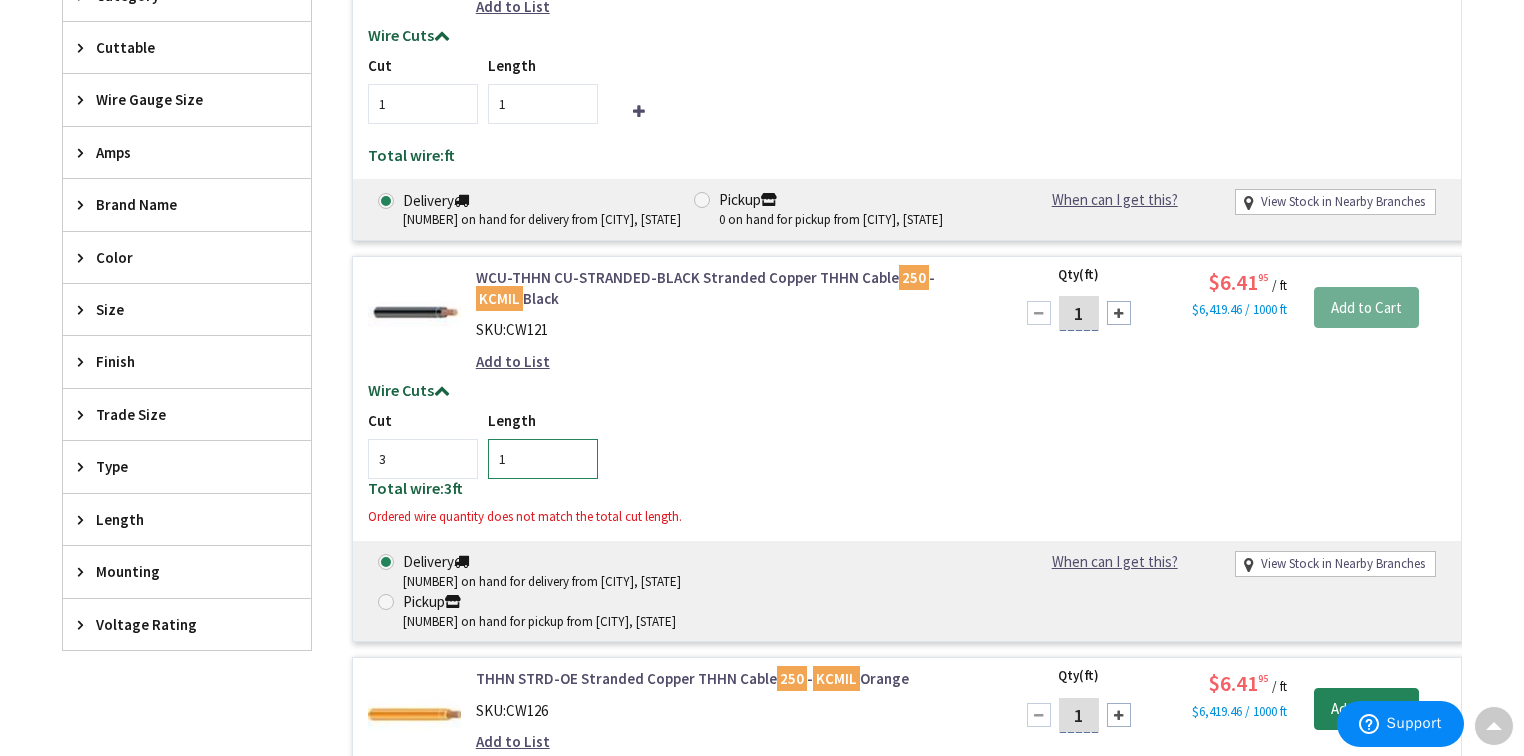 drag, startPoint x: 530, startPoint y: 464, endPoint x: 491, endPoint y: 458, distance: 39.45884 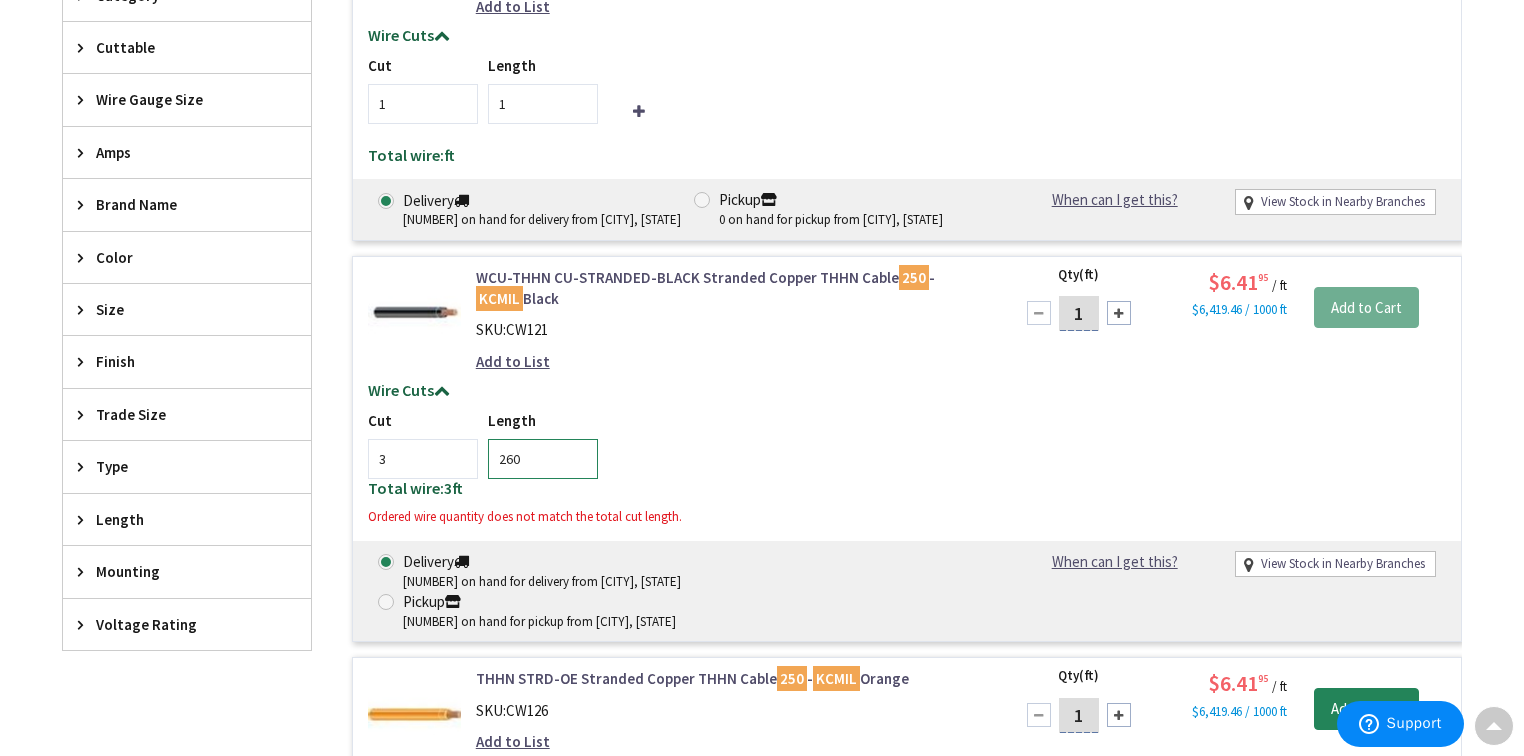 type on "260" 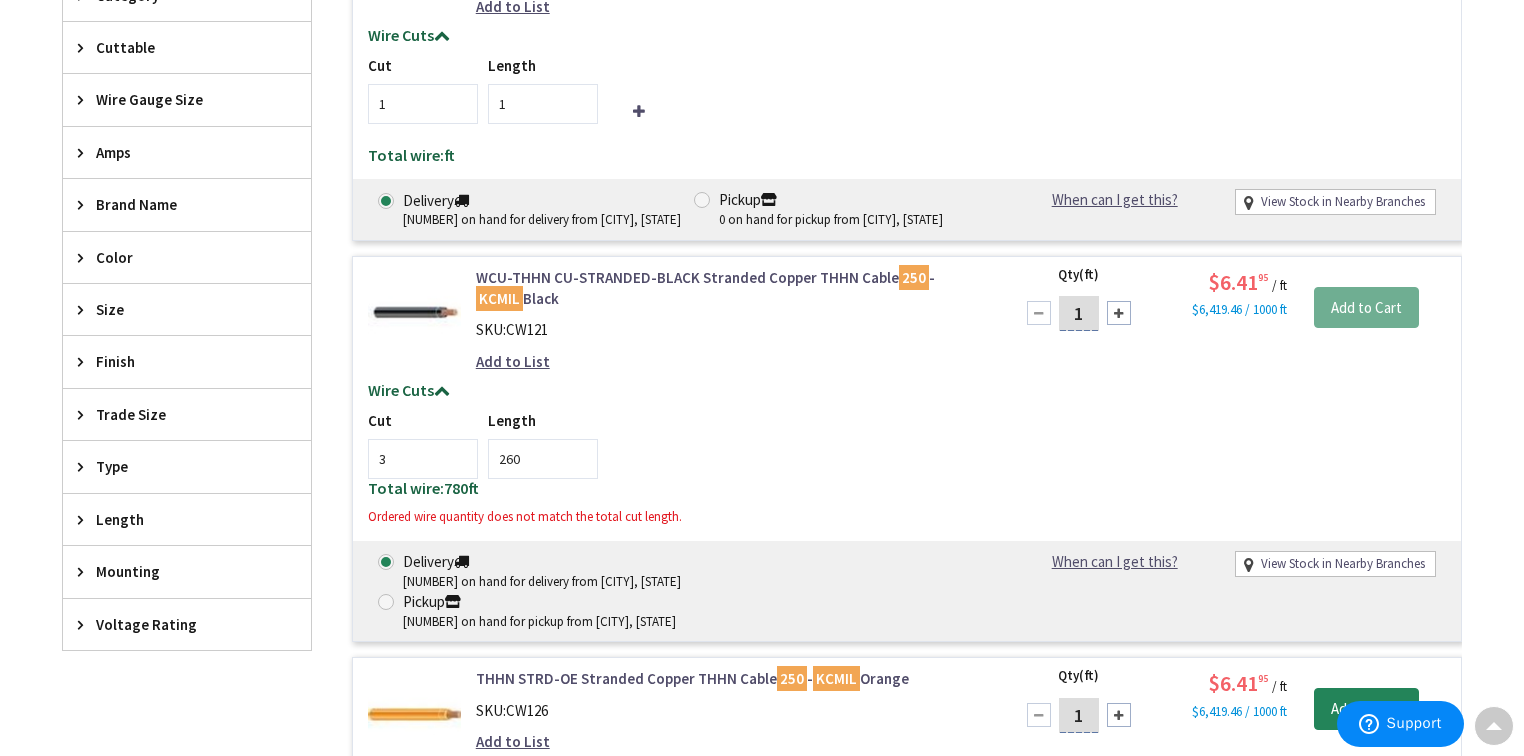 drag, startPoint x: 1094, startPoint y: 314, endPoint x: 1069, endPoint y: 315, distance: 25.019993 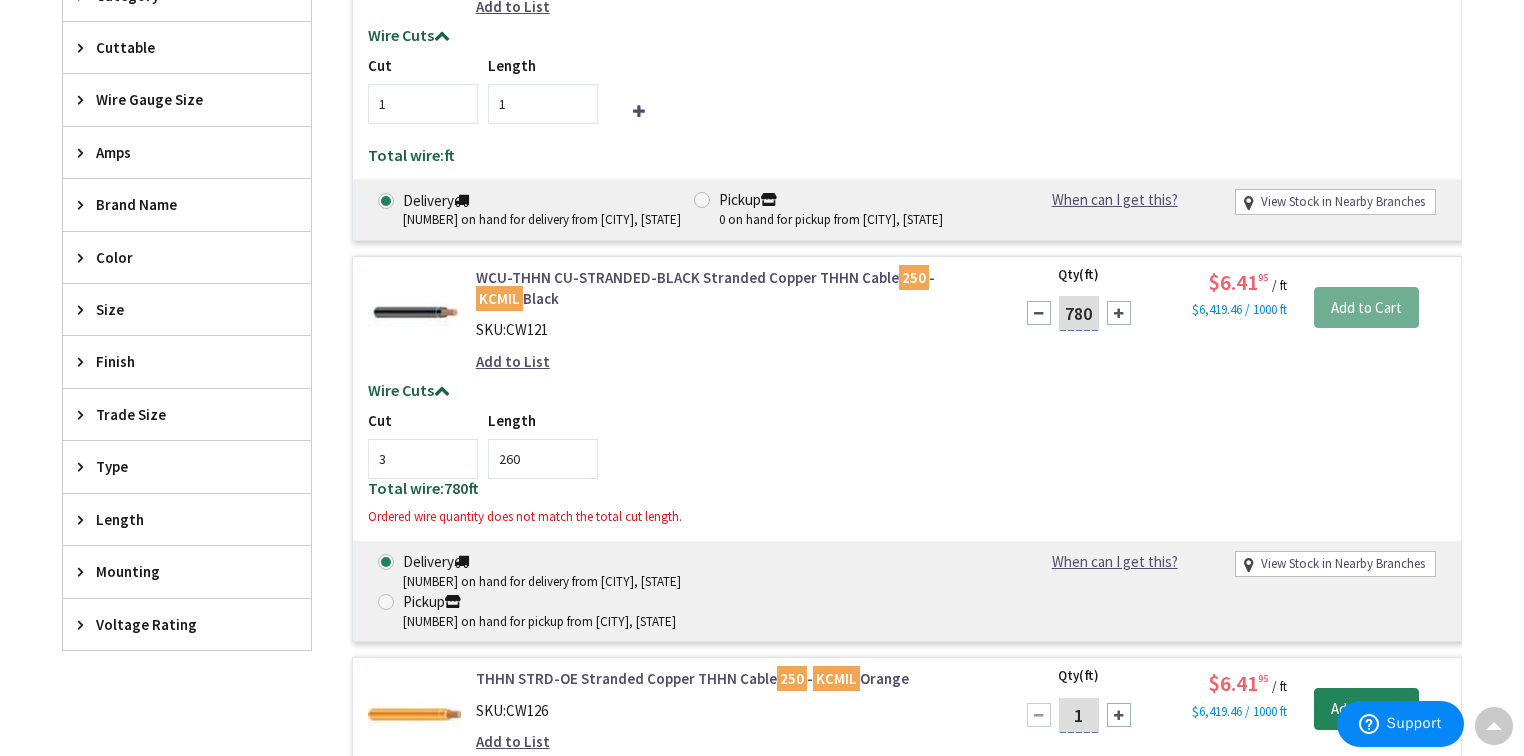 type on "780" 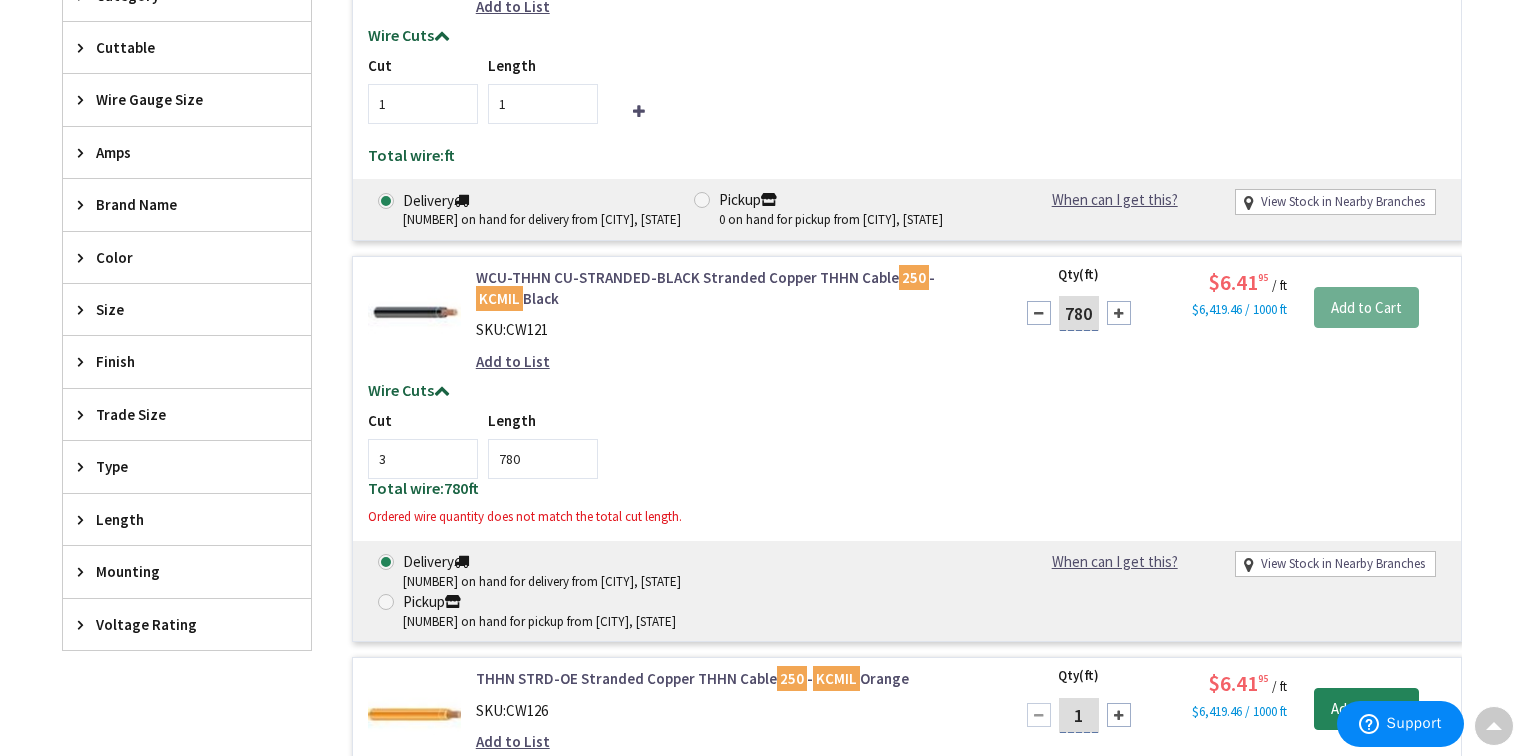 click on "WCU-THHN CU-STRANDED-BLACK Stranded Copper THHN Cable  250 - KCMIL  Black
SKU:  CW121
Add to List
Qty  (ft)
780
Please select a quantity
$6.41 95
/ ft" at bounding box center [907, 449] 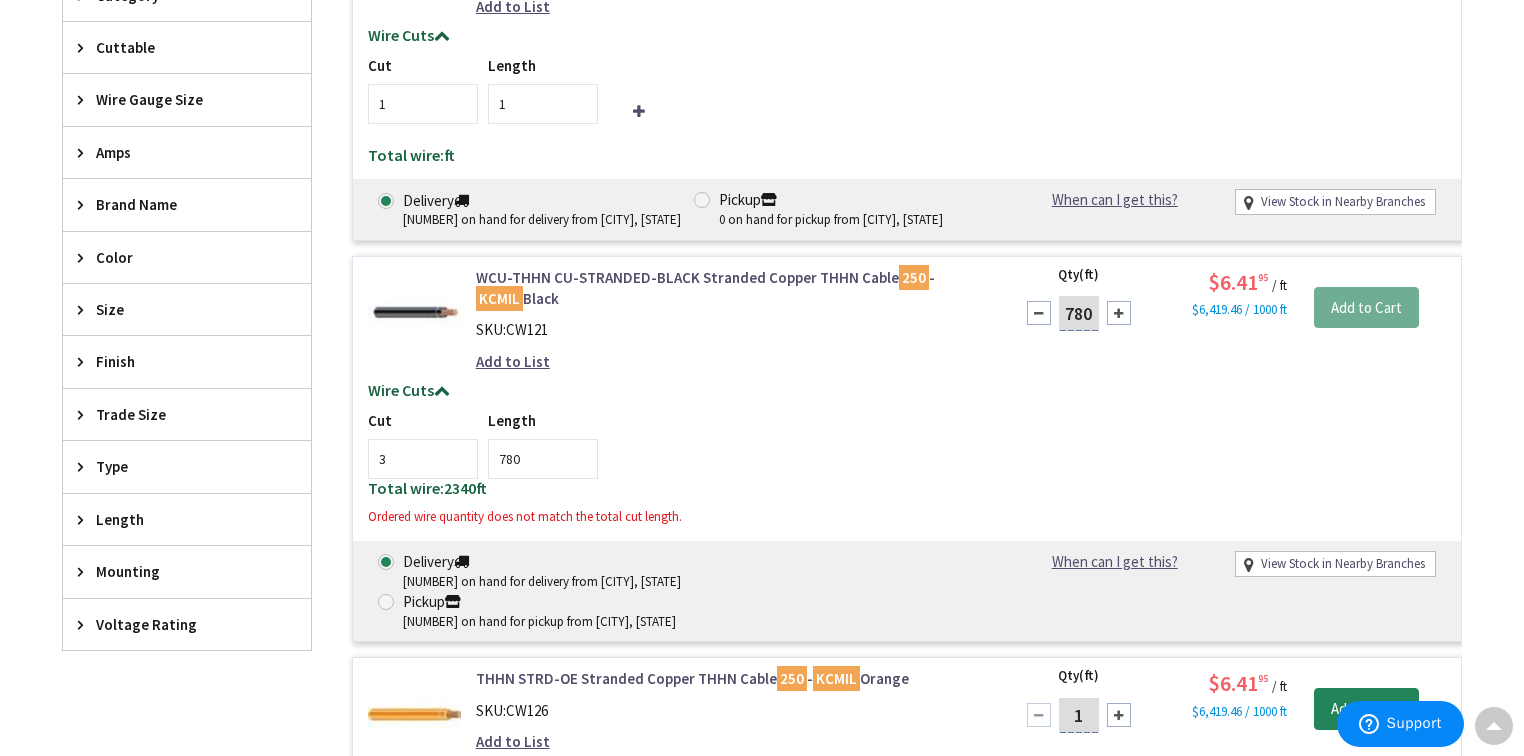click on "WCU-THHN CU-STRANDED-BLACK Stranded Copper THHN Cable  250 - KCMIL  Black
SKU:  CW121
Add to List" at bounding box center [730, 325] 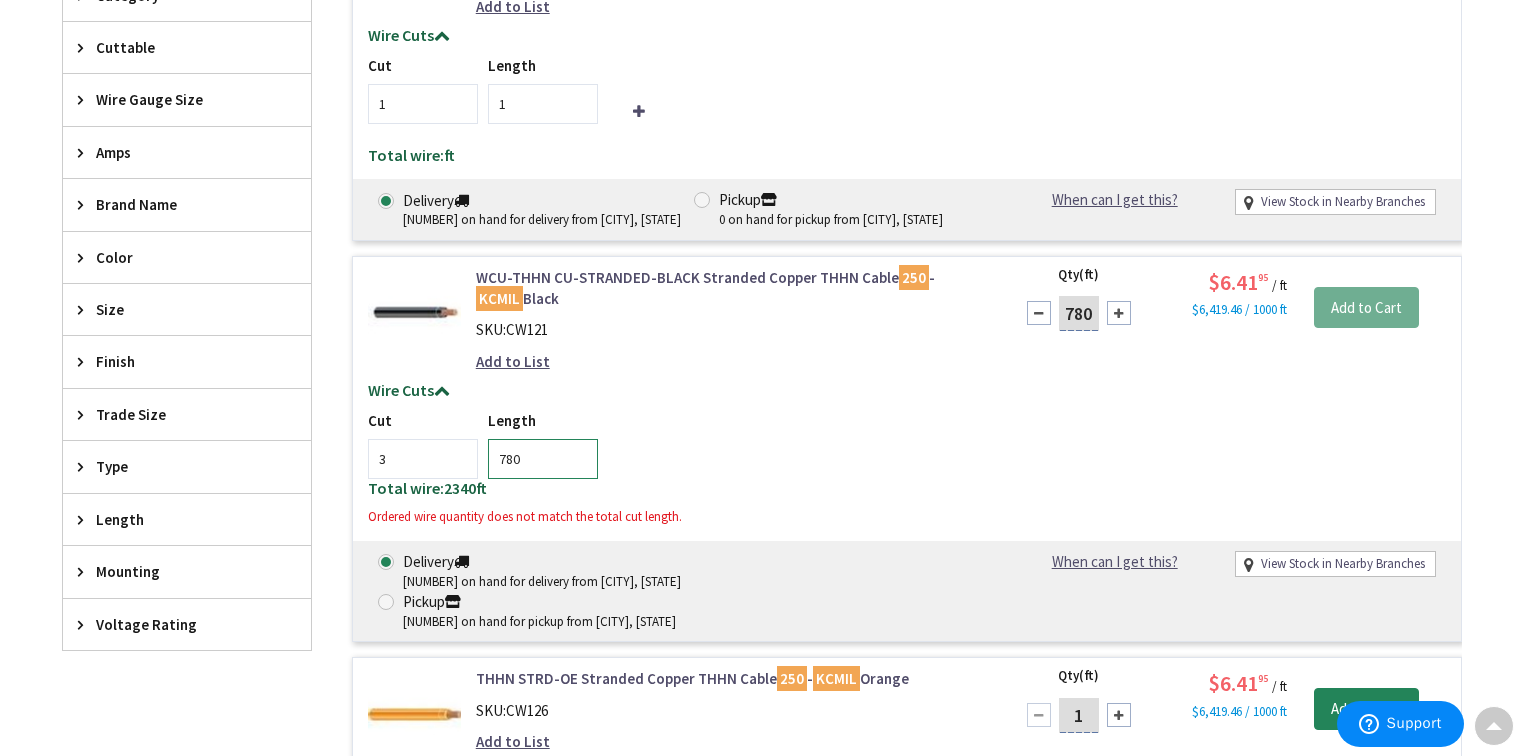 drag, startPoint x: 536, startPoint y: 454, endPoint x: 485, endPoint y: 459, distance: 51.24451 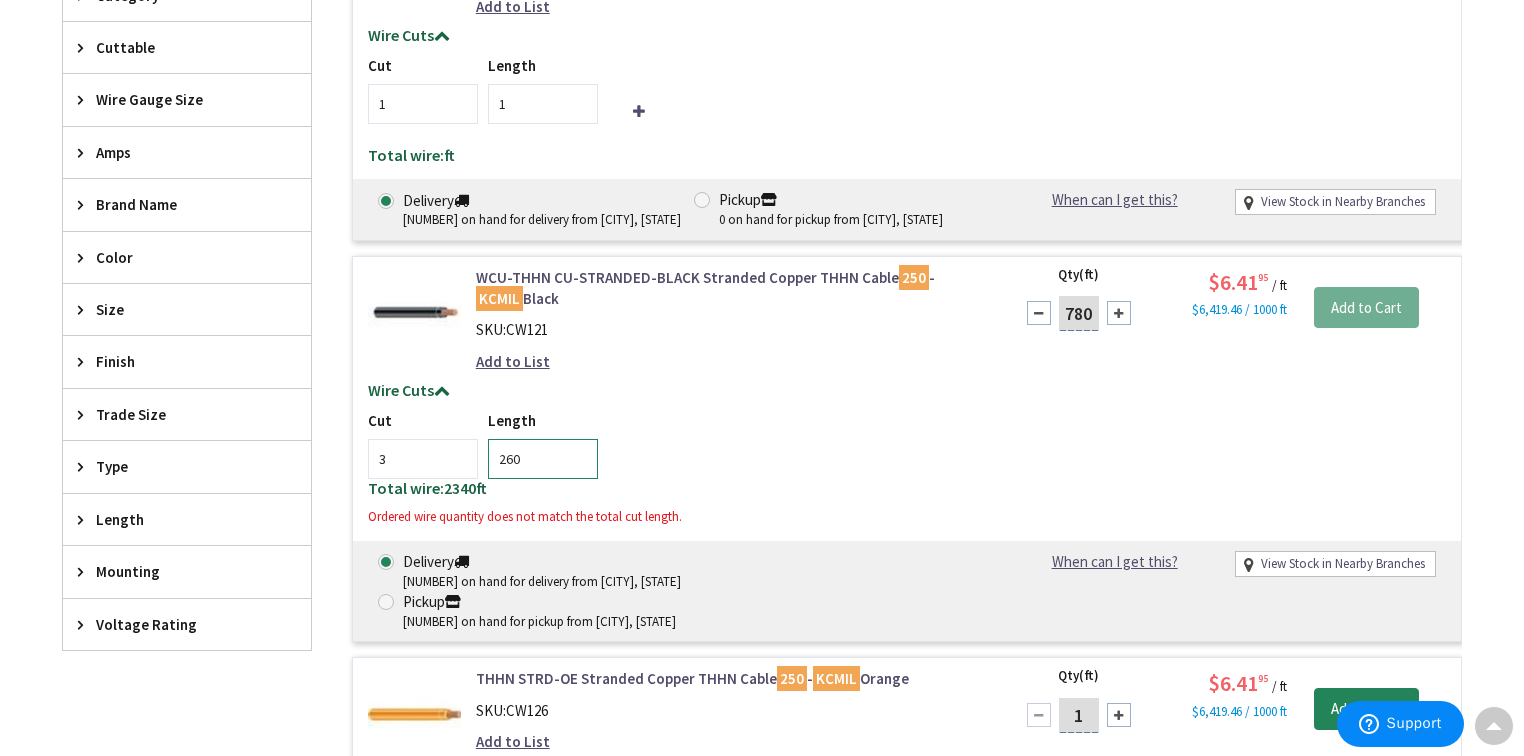 type on "260" 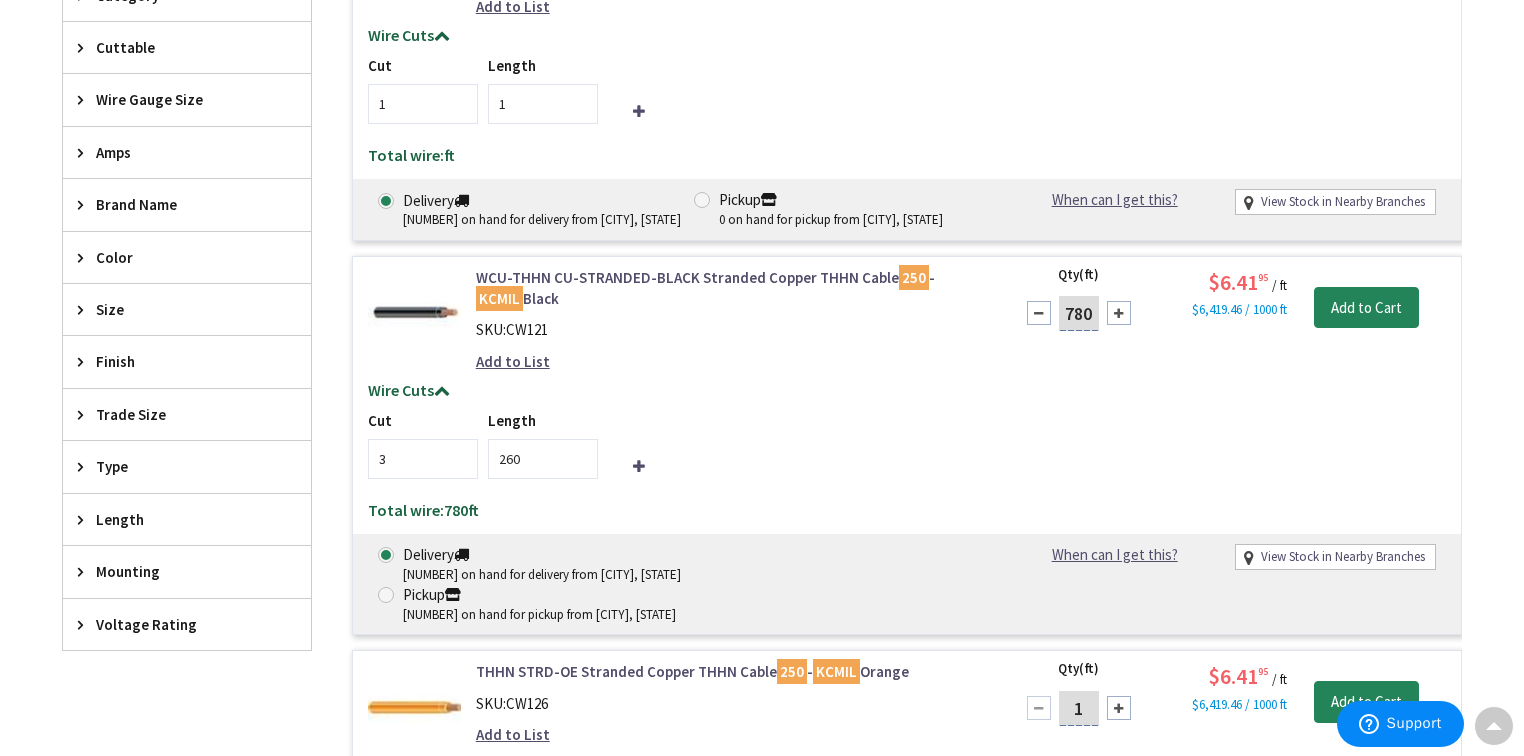 click on "Cut
3
Length
260" at bounding box center [907, 444] 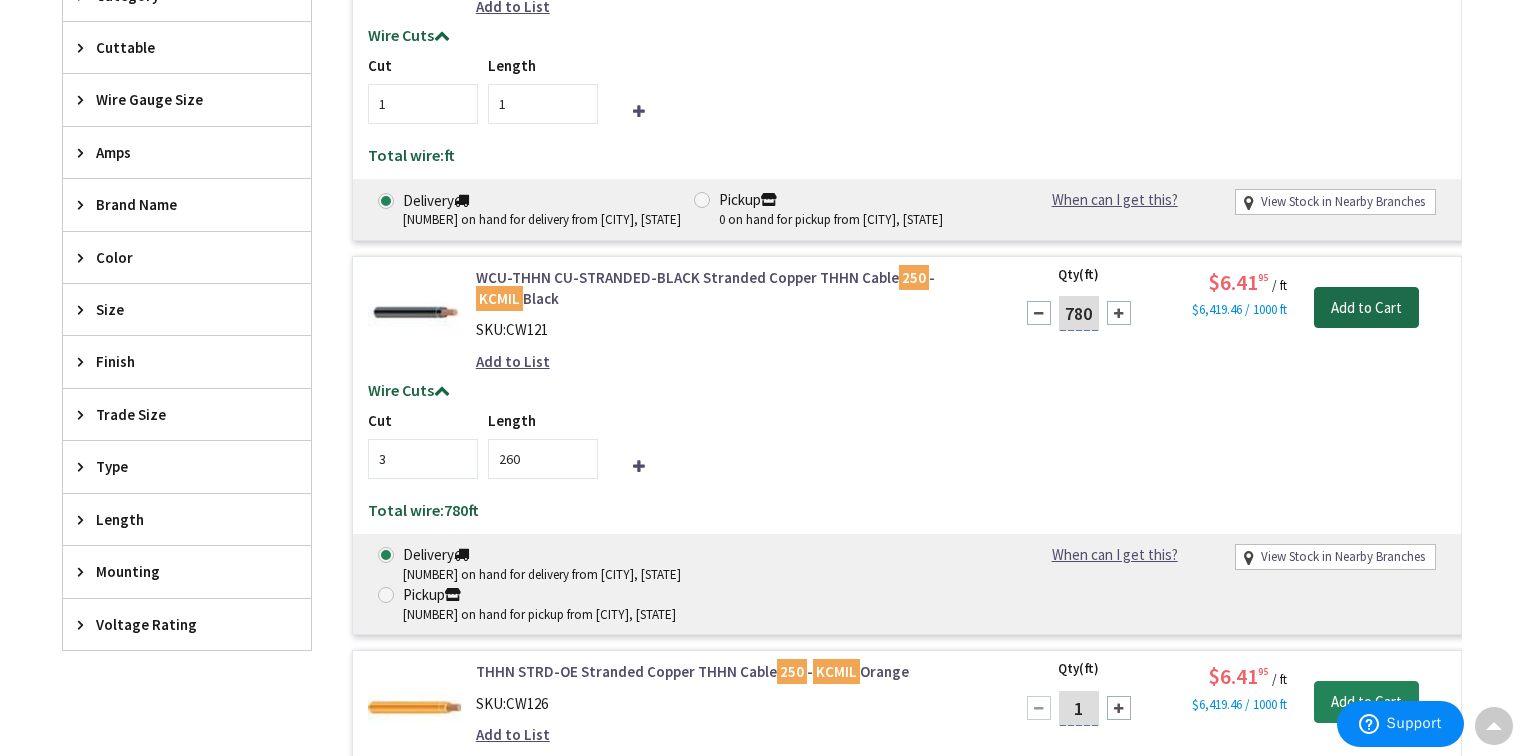 click on "Add to Cart" at bounding box center [1366, 308] 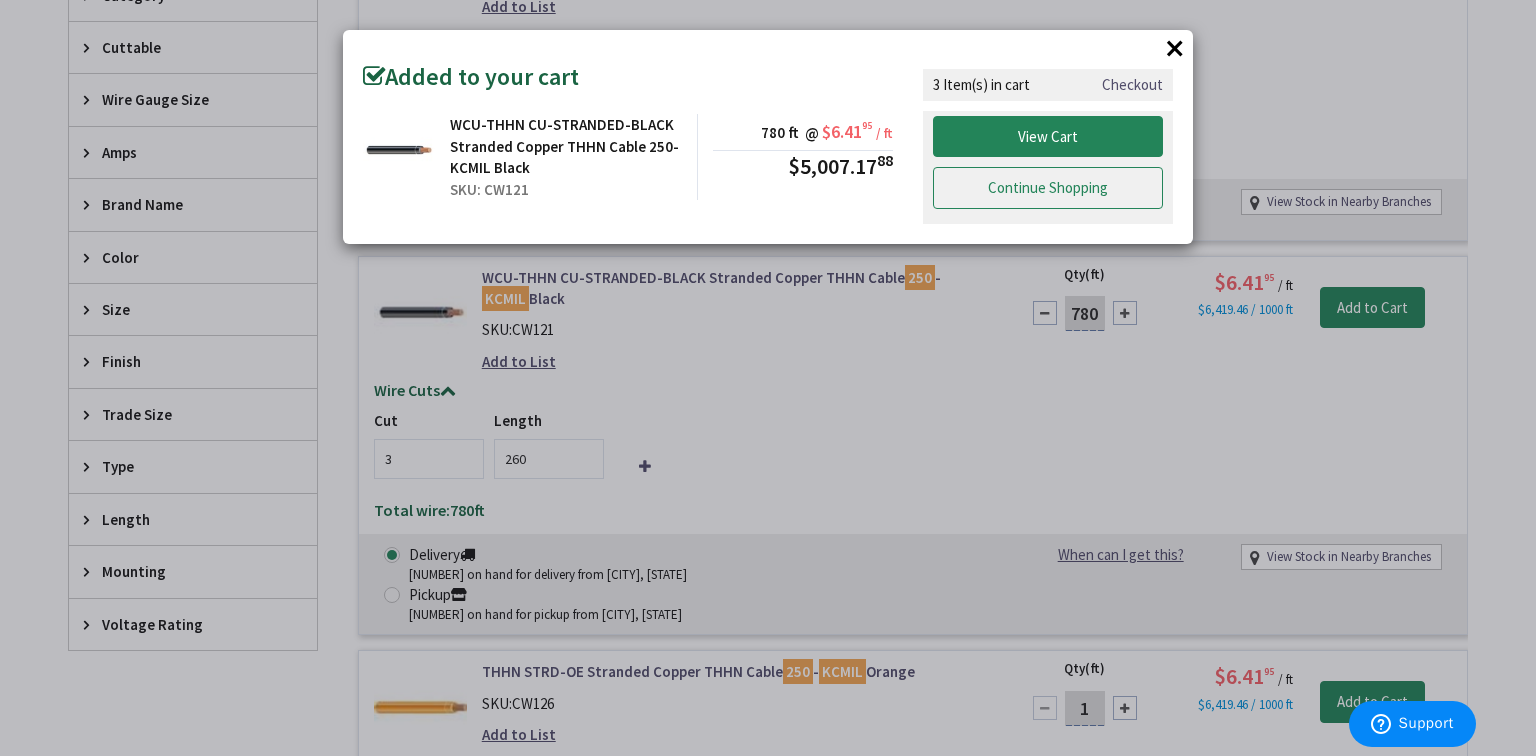 click on "Continue Shopping" at bounding box center [1048, 188] 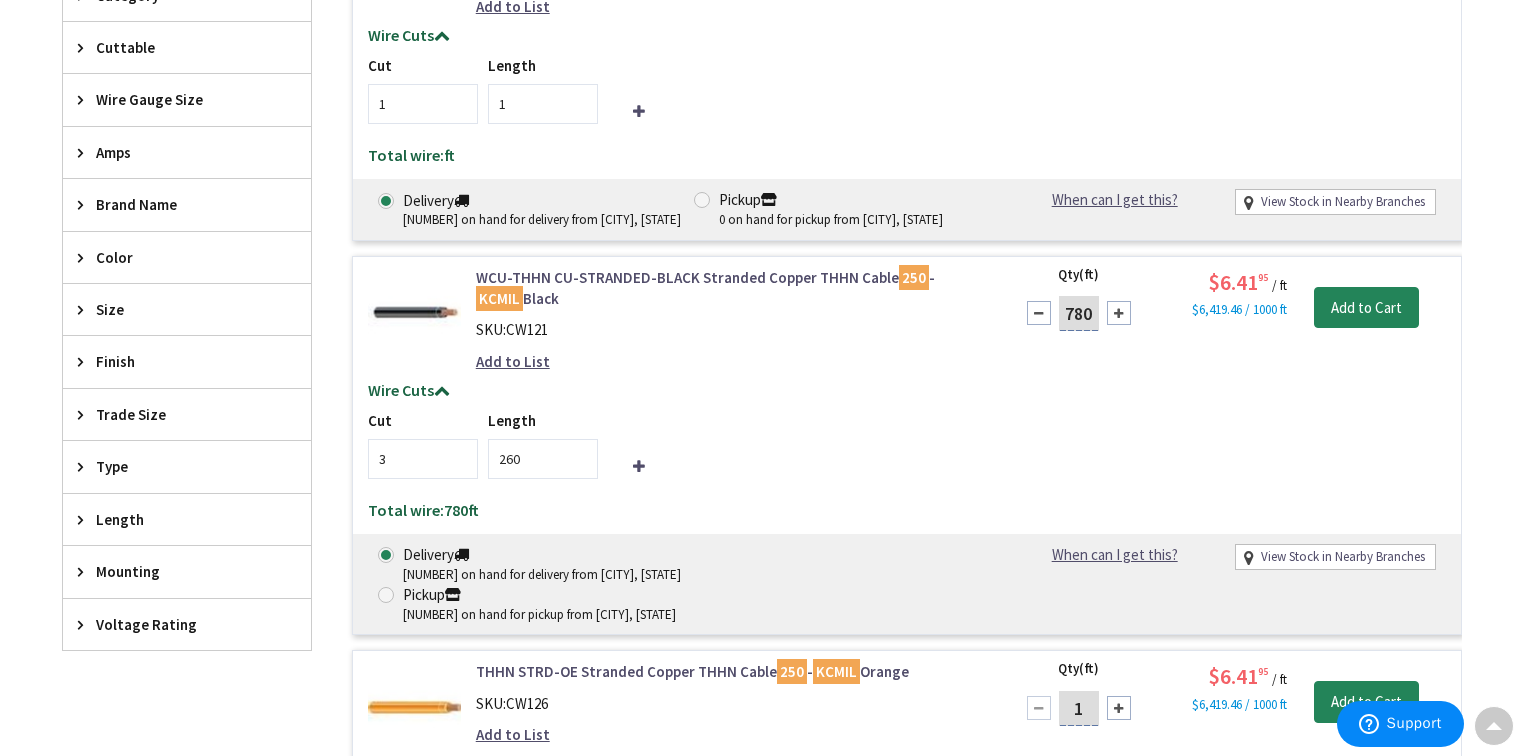 click on "Size" at bounding box center [187, 309] 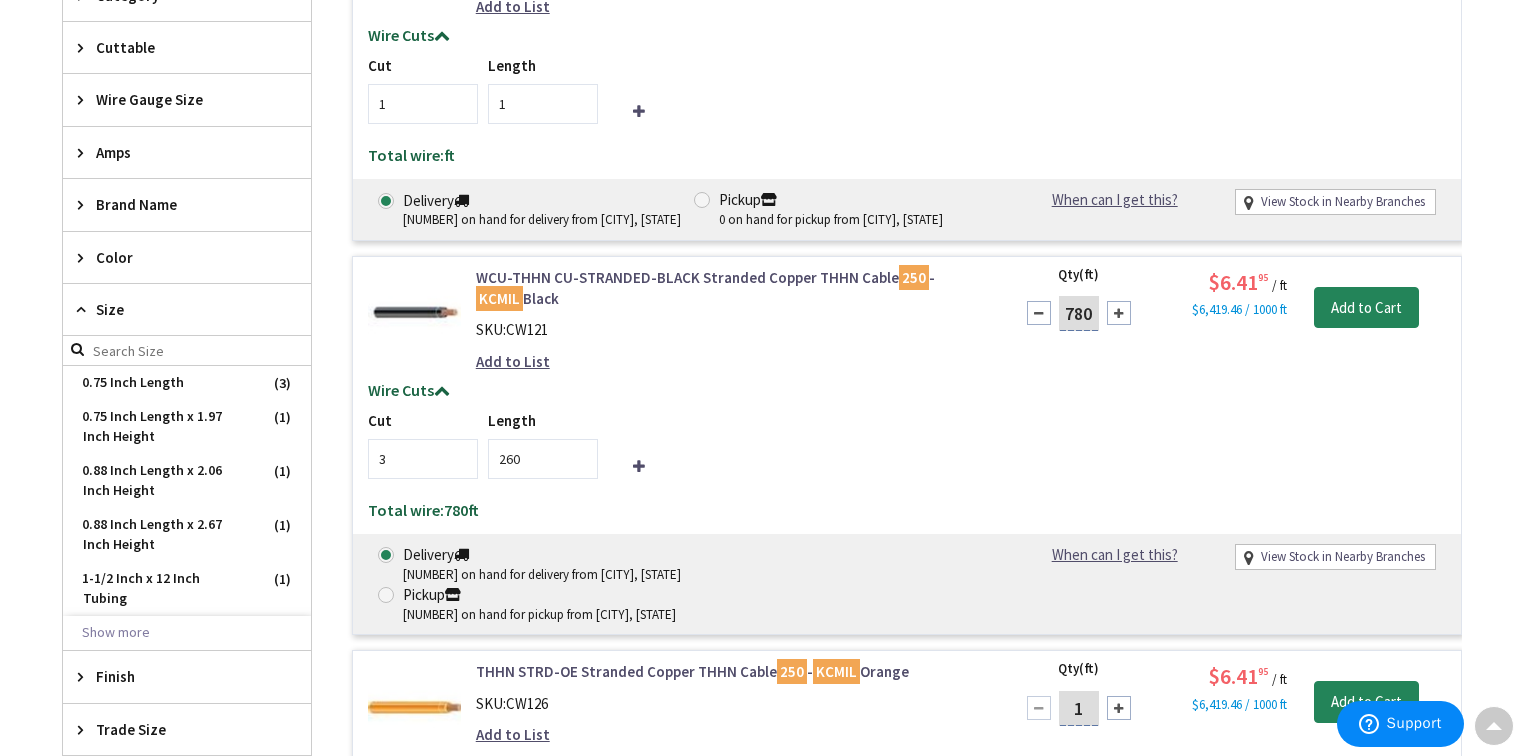 click at bounding box center (85, 309) 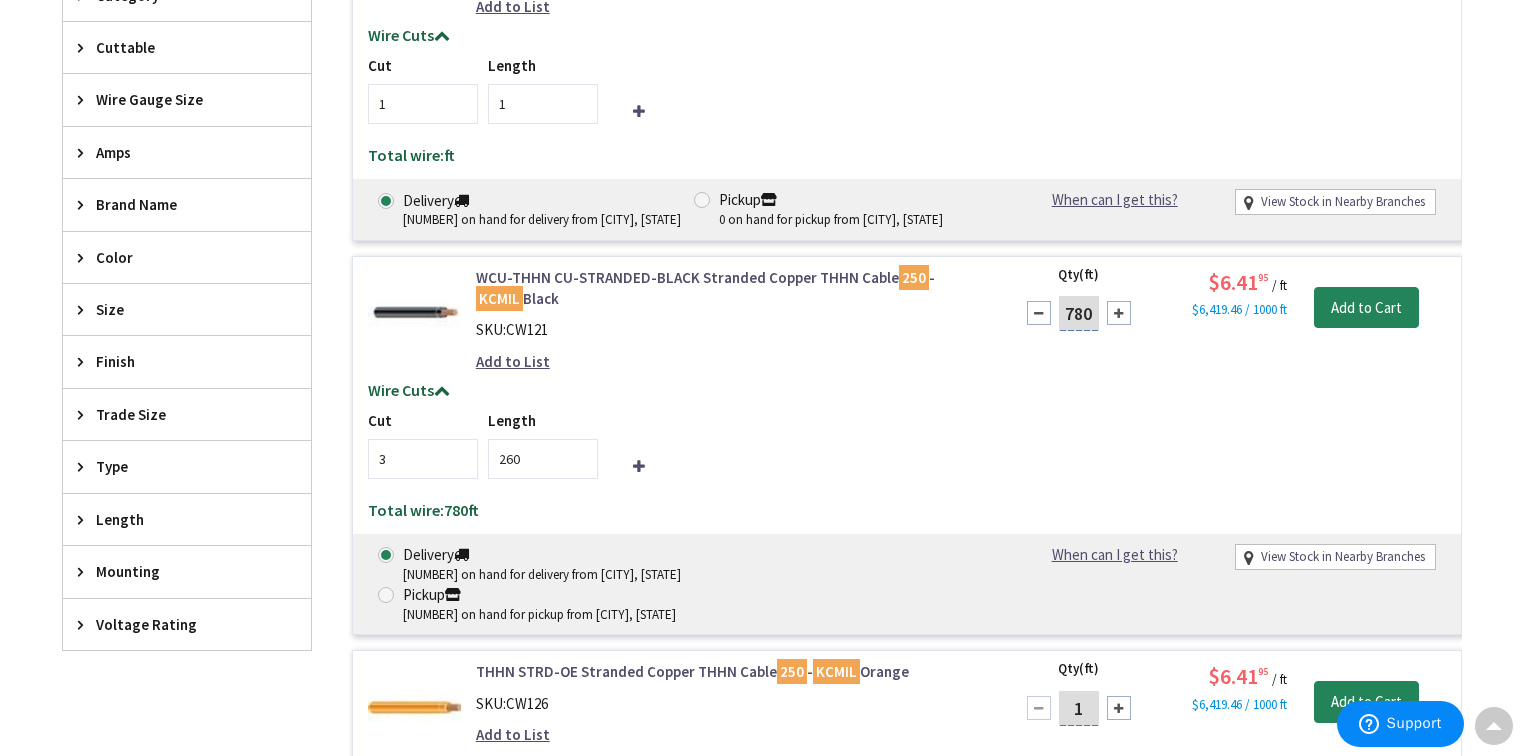 click on "Wire Gauge Size" at bounding box center [187, 99] 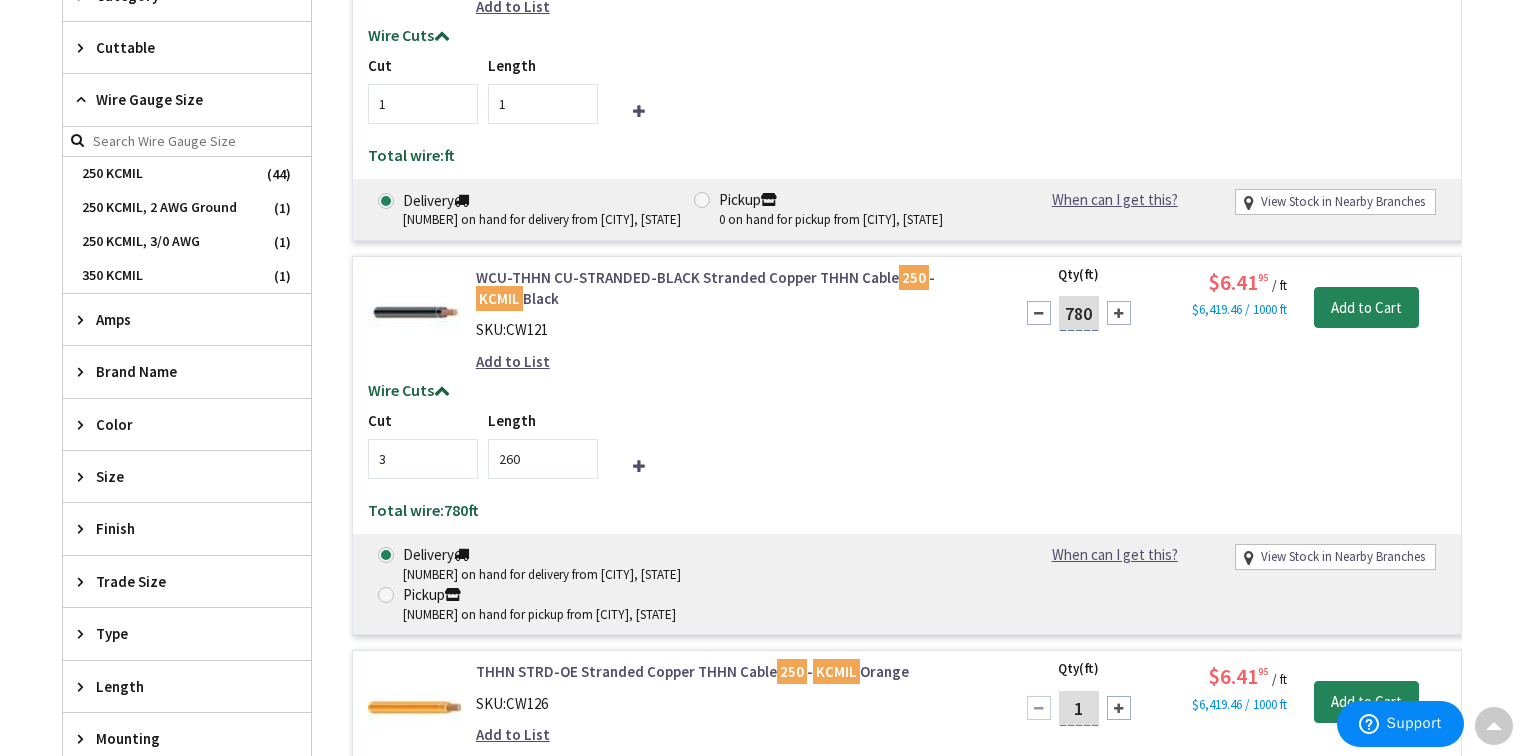 click on "Cut
1
Length
1" at bounding box center (907, 89) 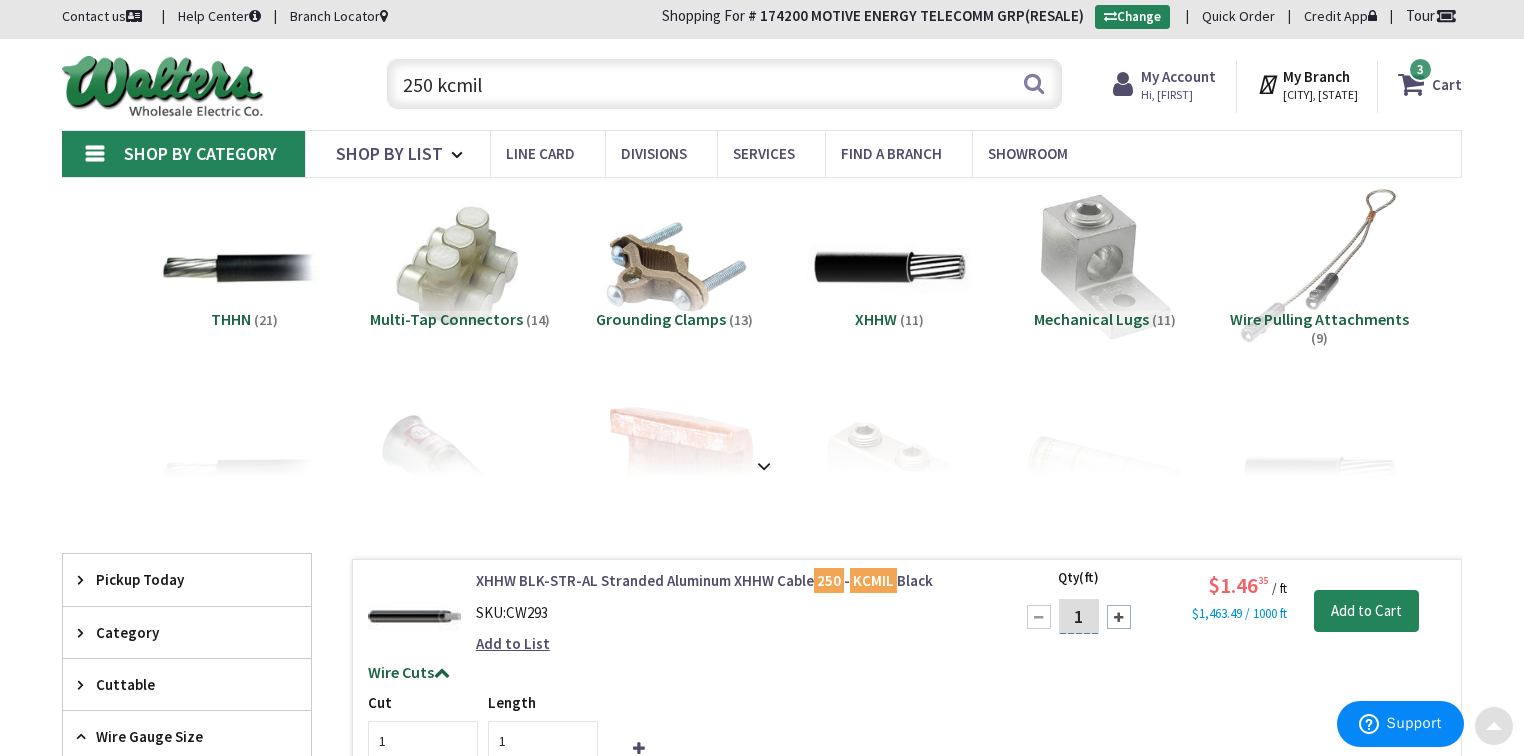 scroll, scrollTop: 0, scrollLeft: 0, axis: both 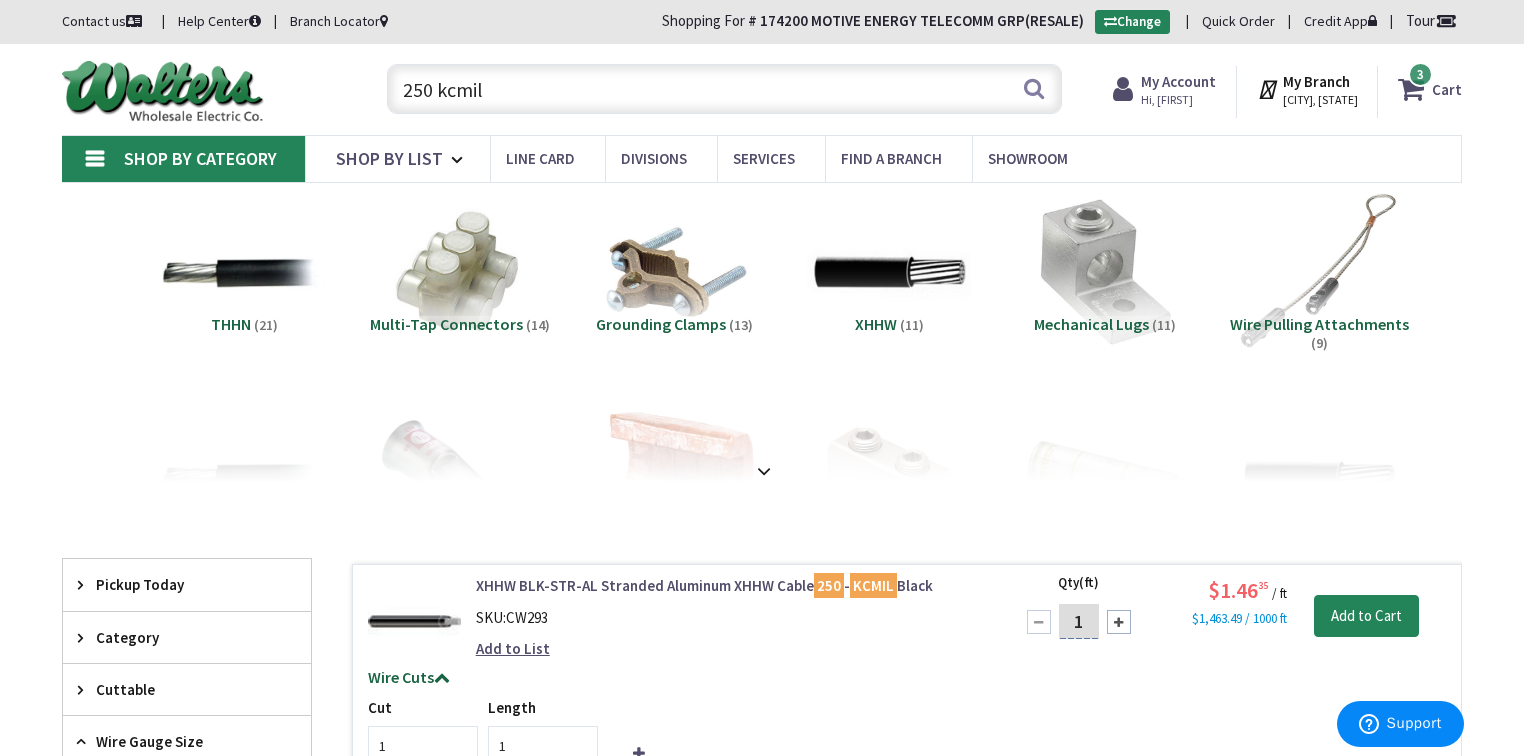 drag, startPoint x: 486, startPoint y: 92, endPoint x: 335, endPoint y: 96, distance: 151.05296 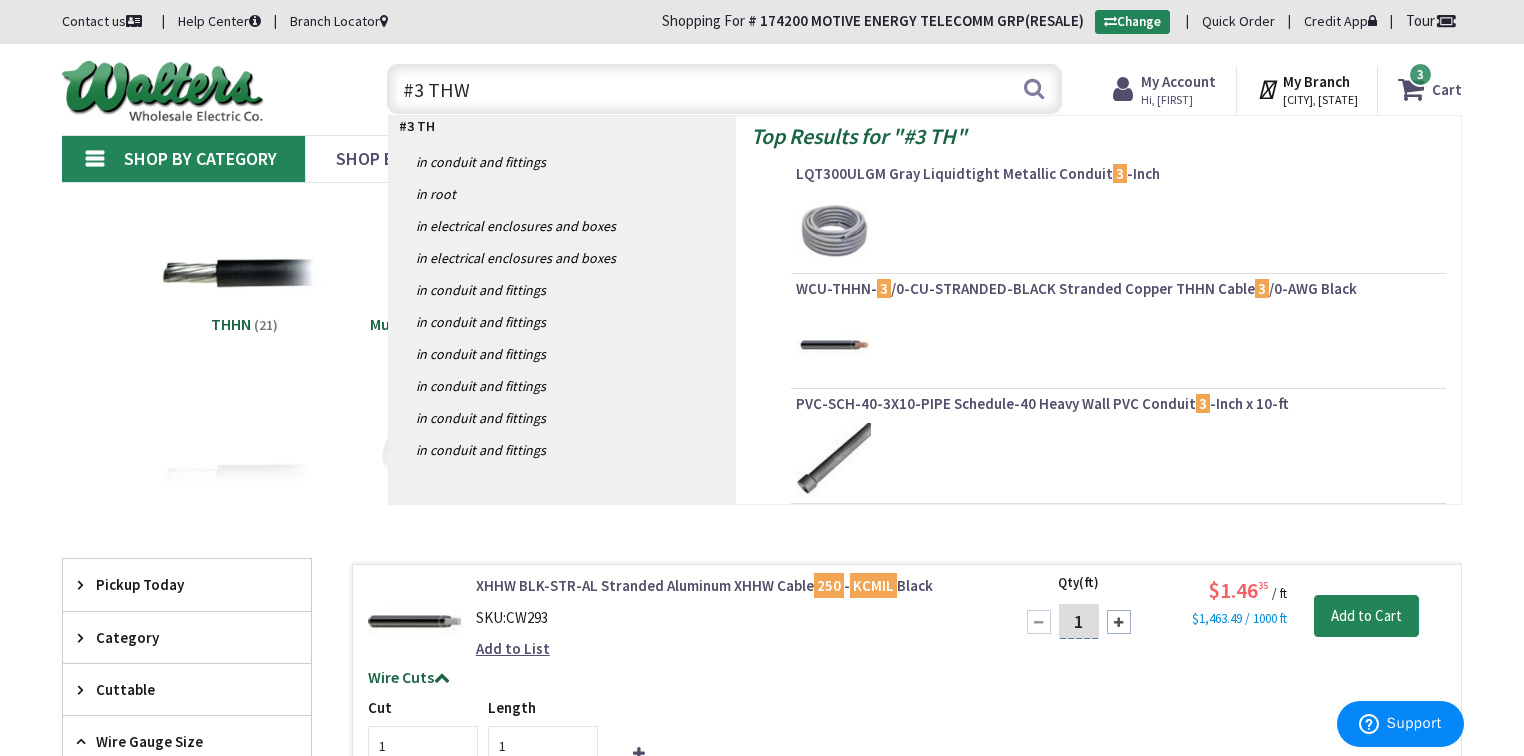 type on "#3 THWN" 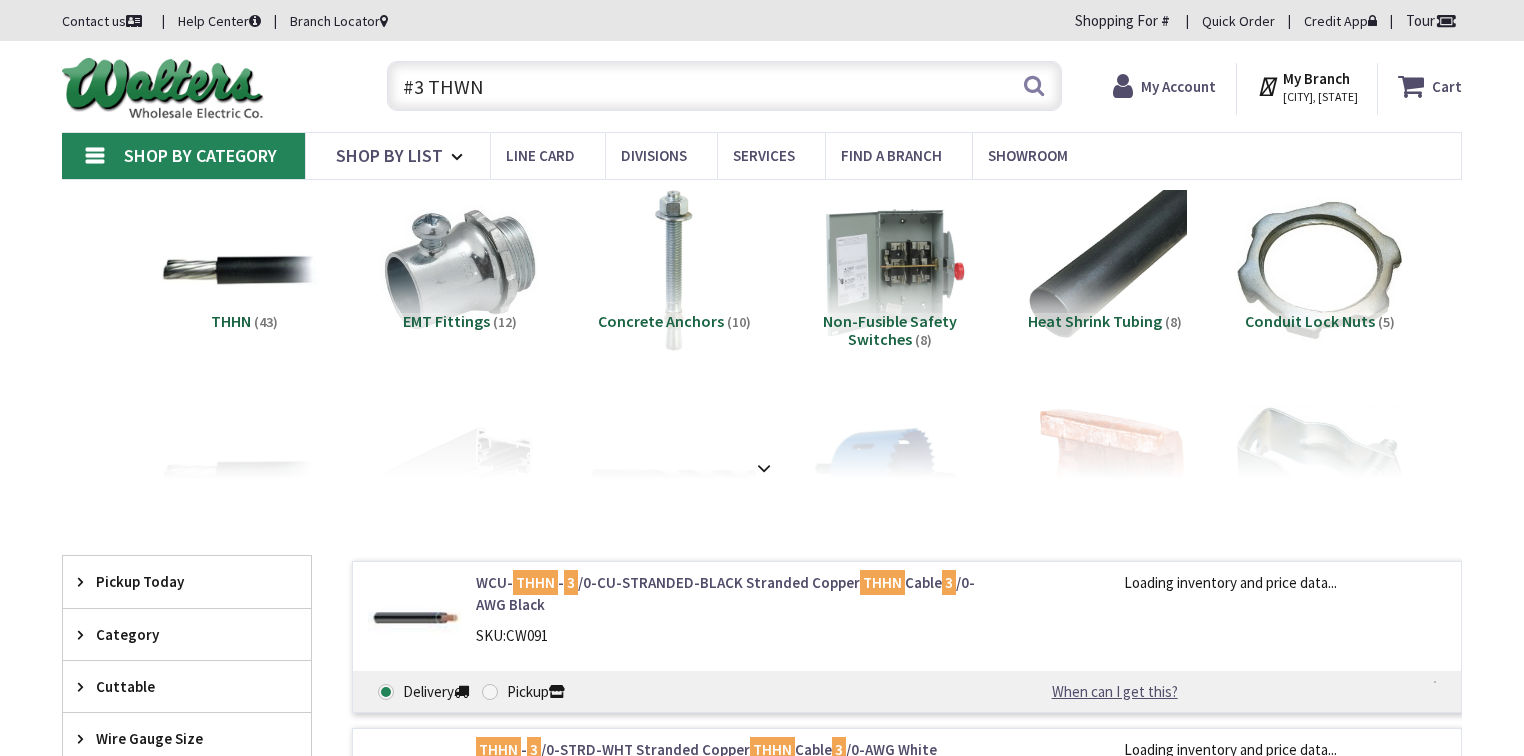 scroll, scrollTop: 0, scrollLeft: 0, axis: both 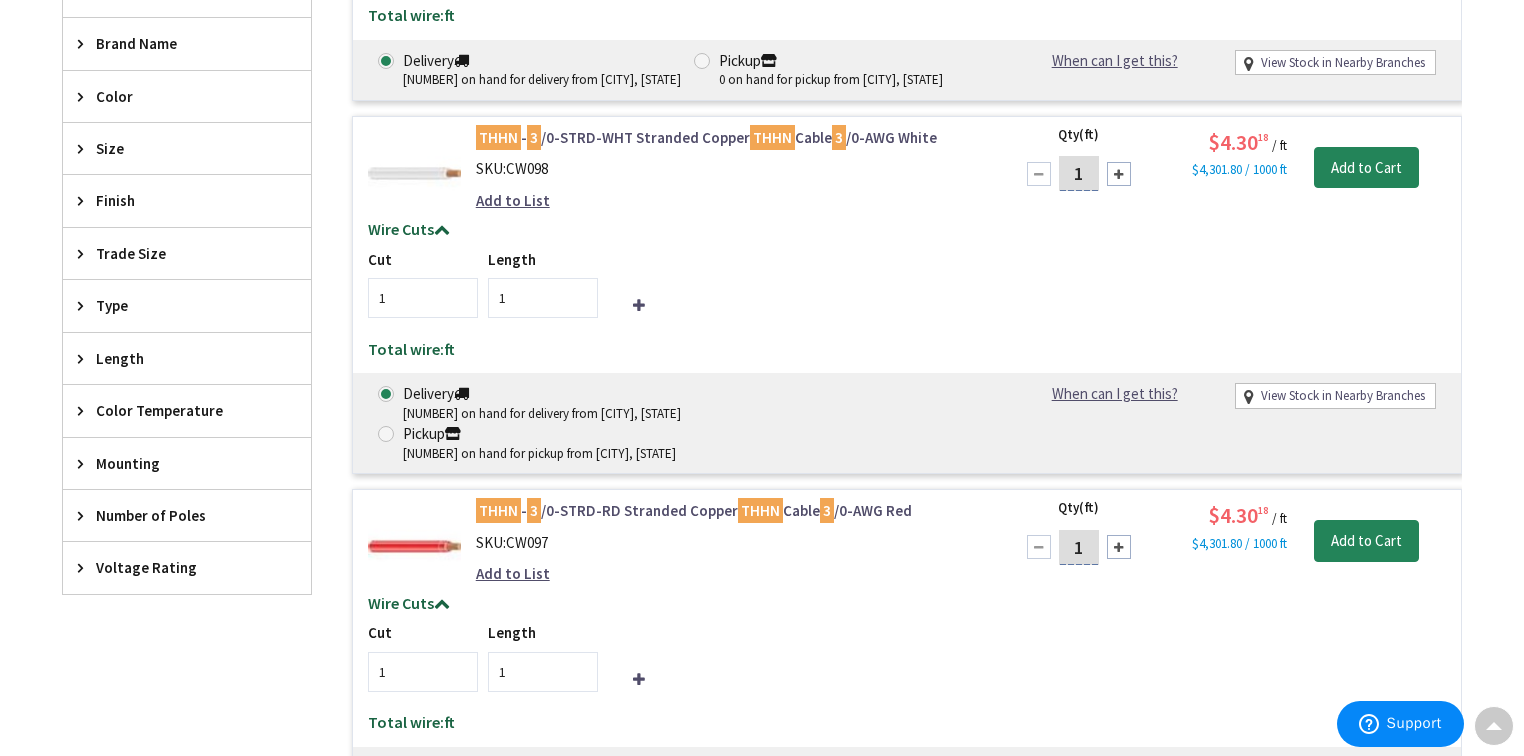 click on "Color" at bounding box center [177, 96] 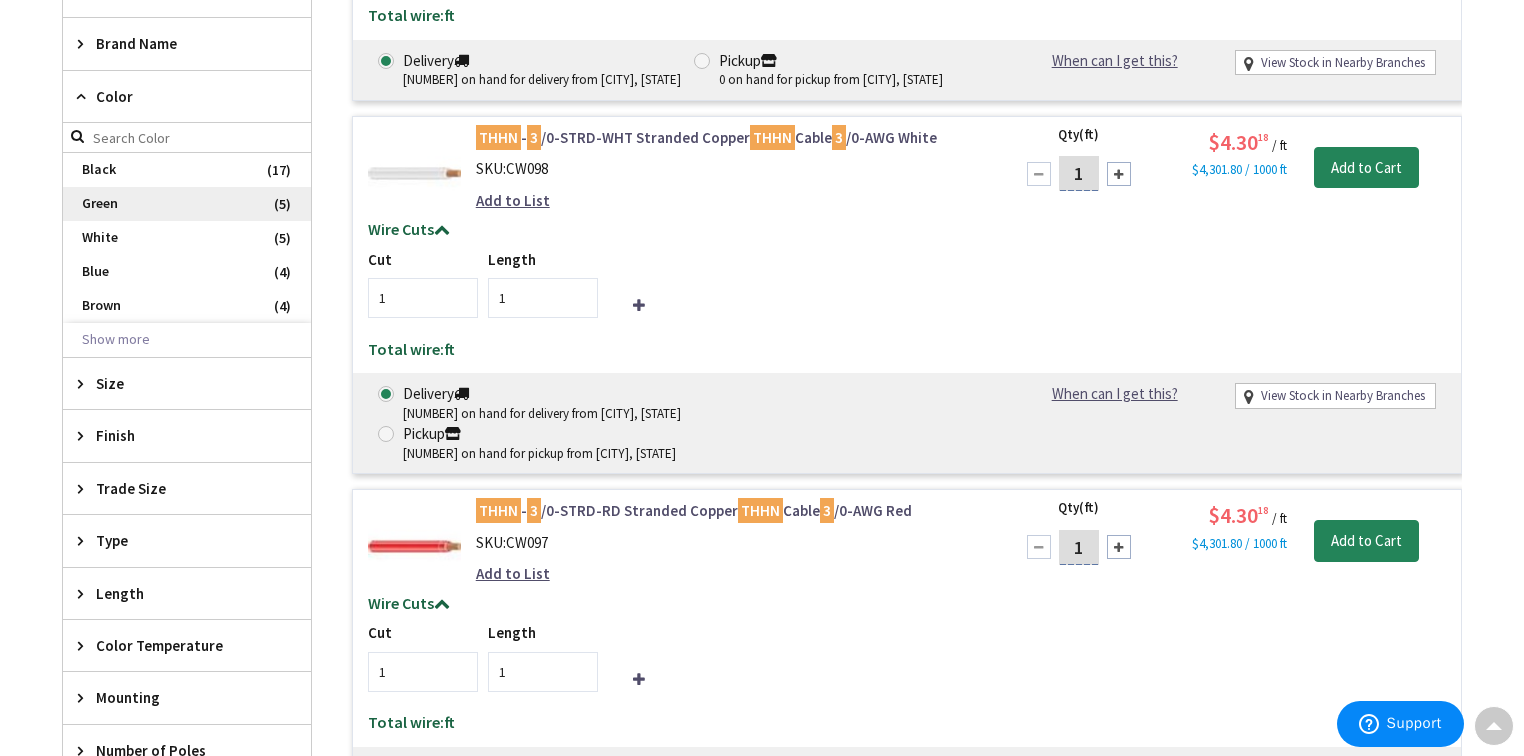 click on "Green" at bounding box center [187, 204] 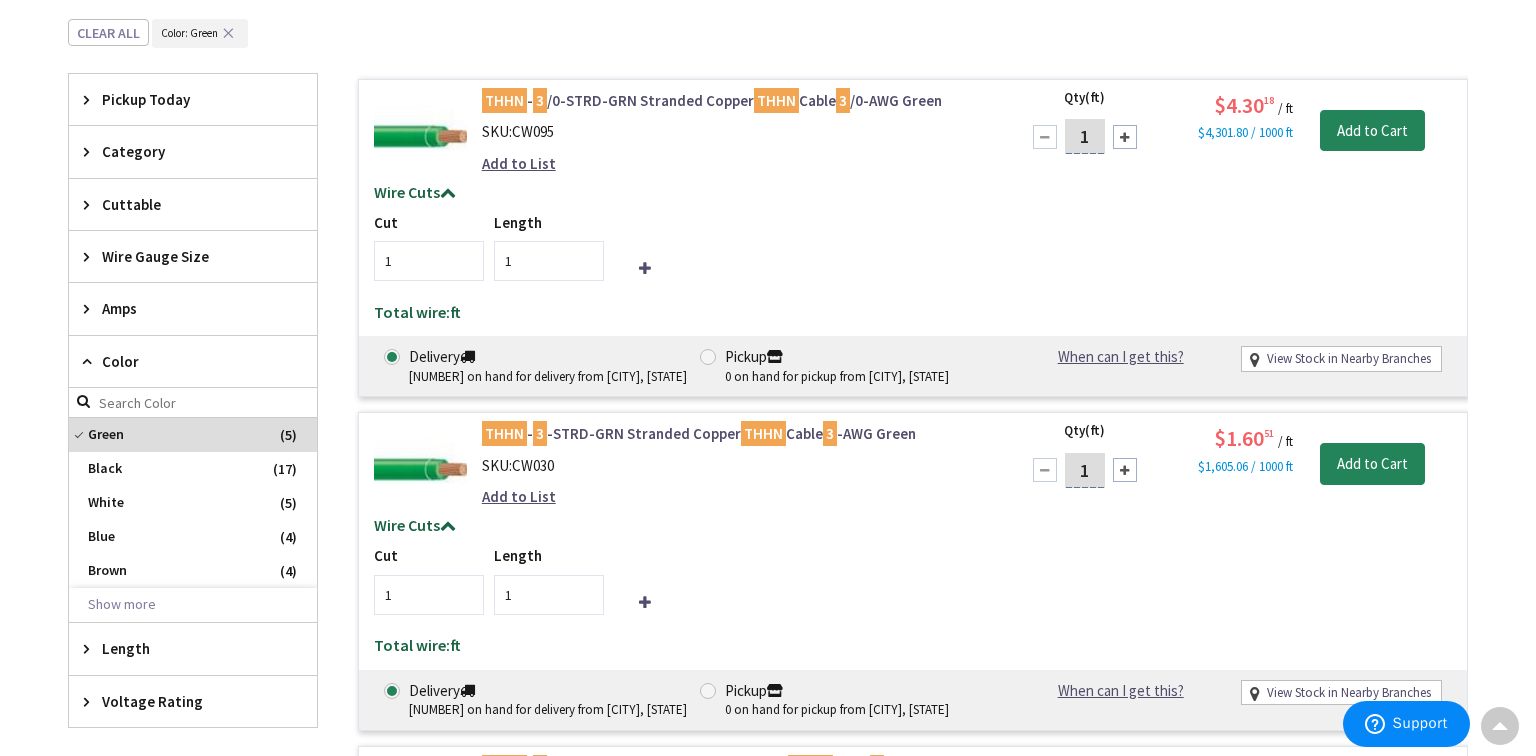 scroll, scrollTop: 415, scrollLeft: 0, axis: vertical 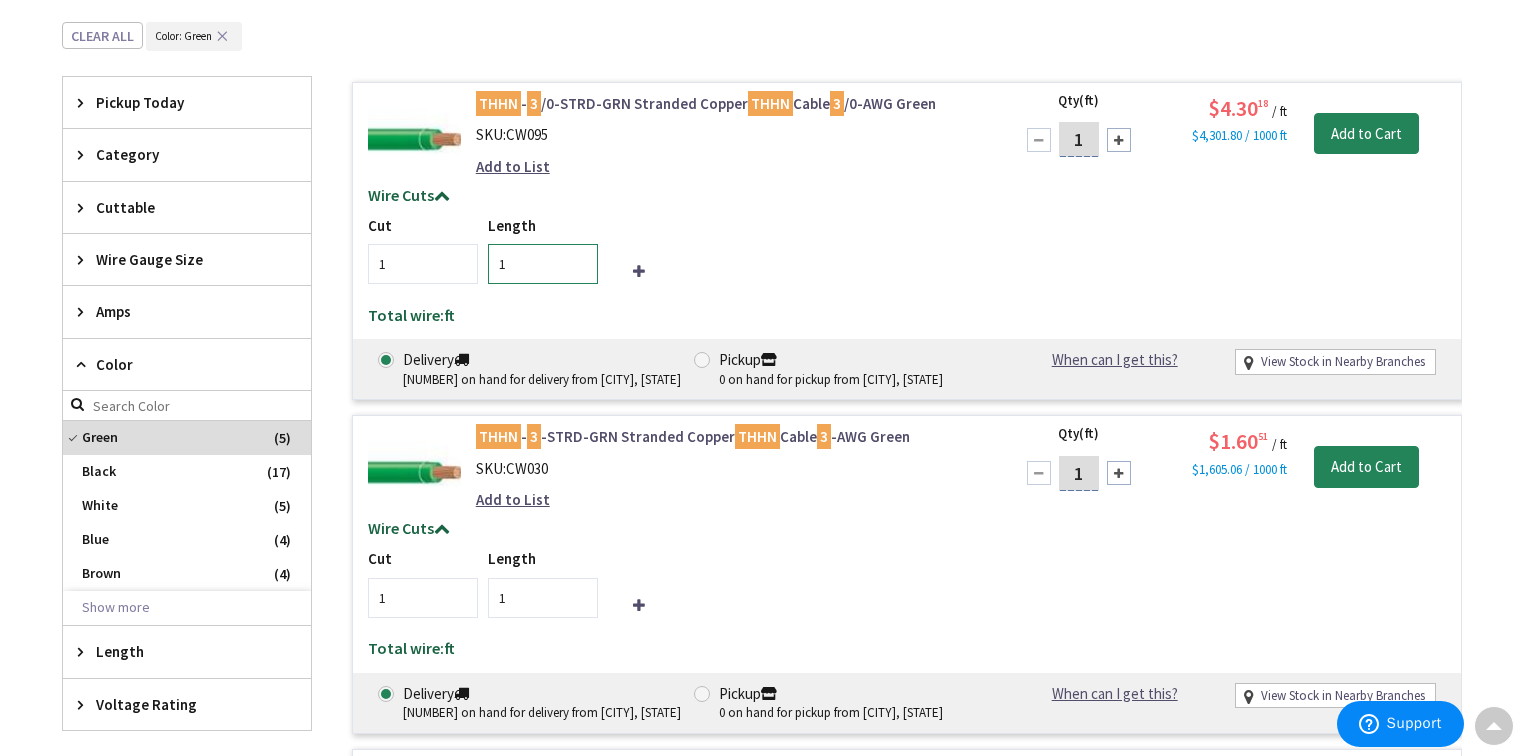 drag, startPoint x: 517, startPoint y: 266, endPoint x: 493, endPoint y: 265, distance: 24.020824 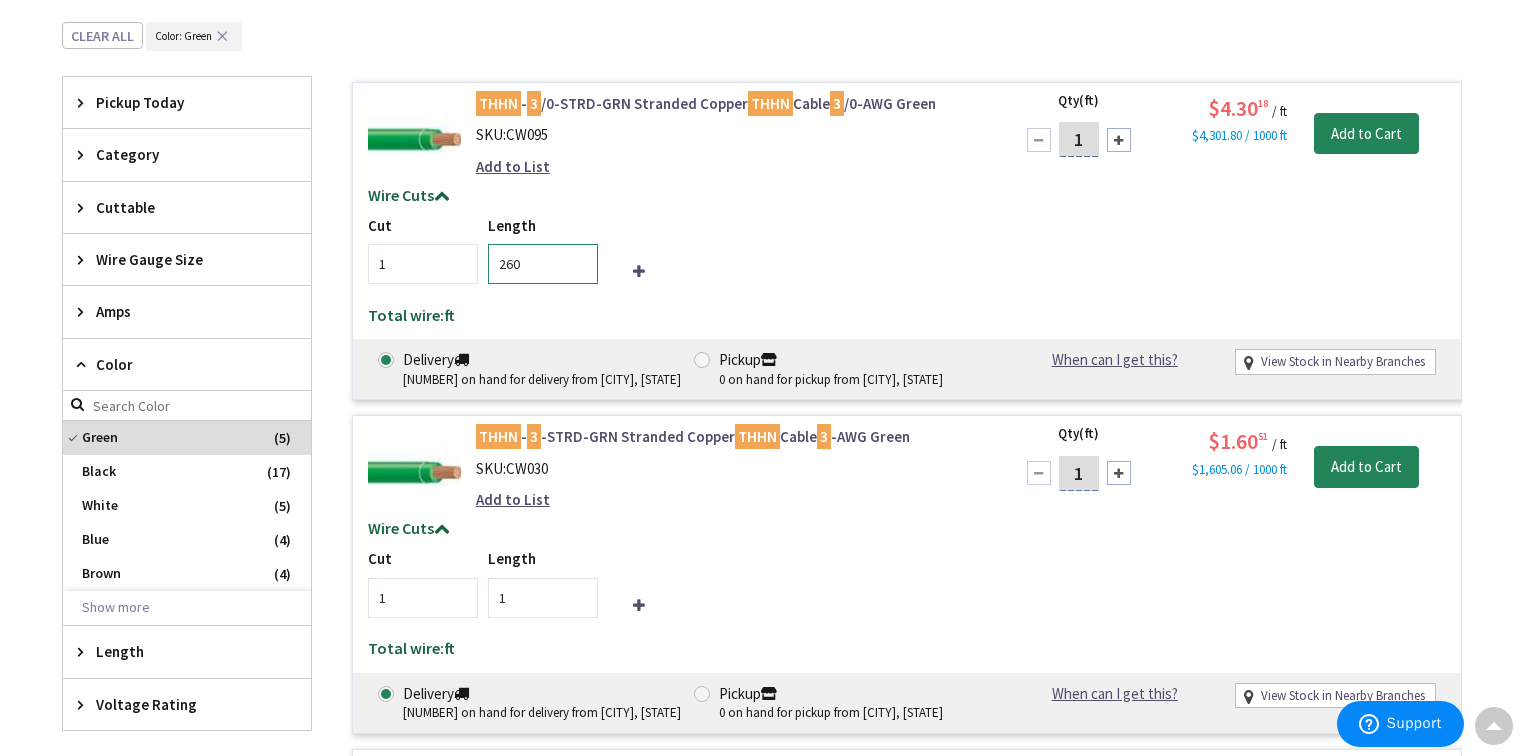type on "260" 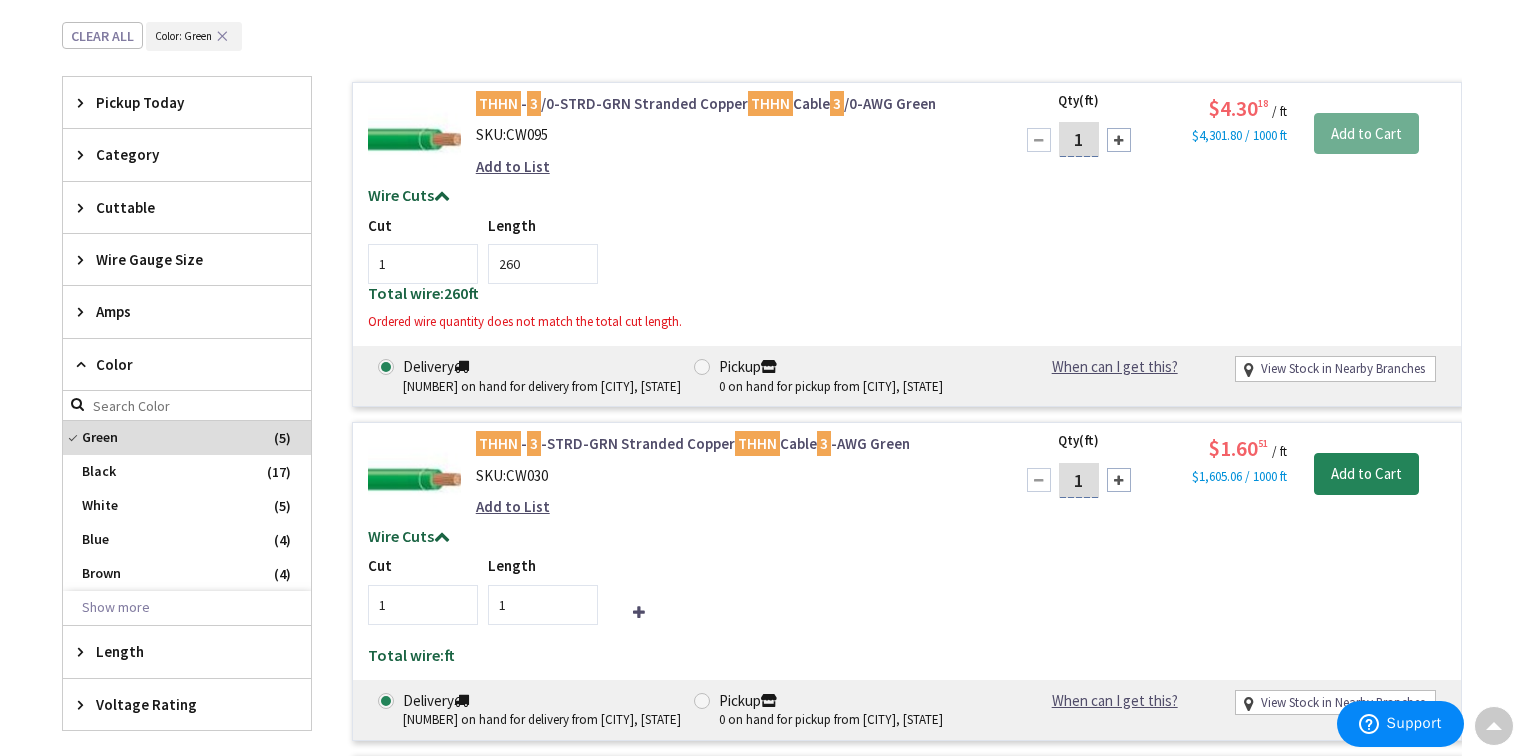 drag, startPoint x: 1084, startPoint y: 147, endPoint x: 1073, endPoint y: 147, distance: 11 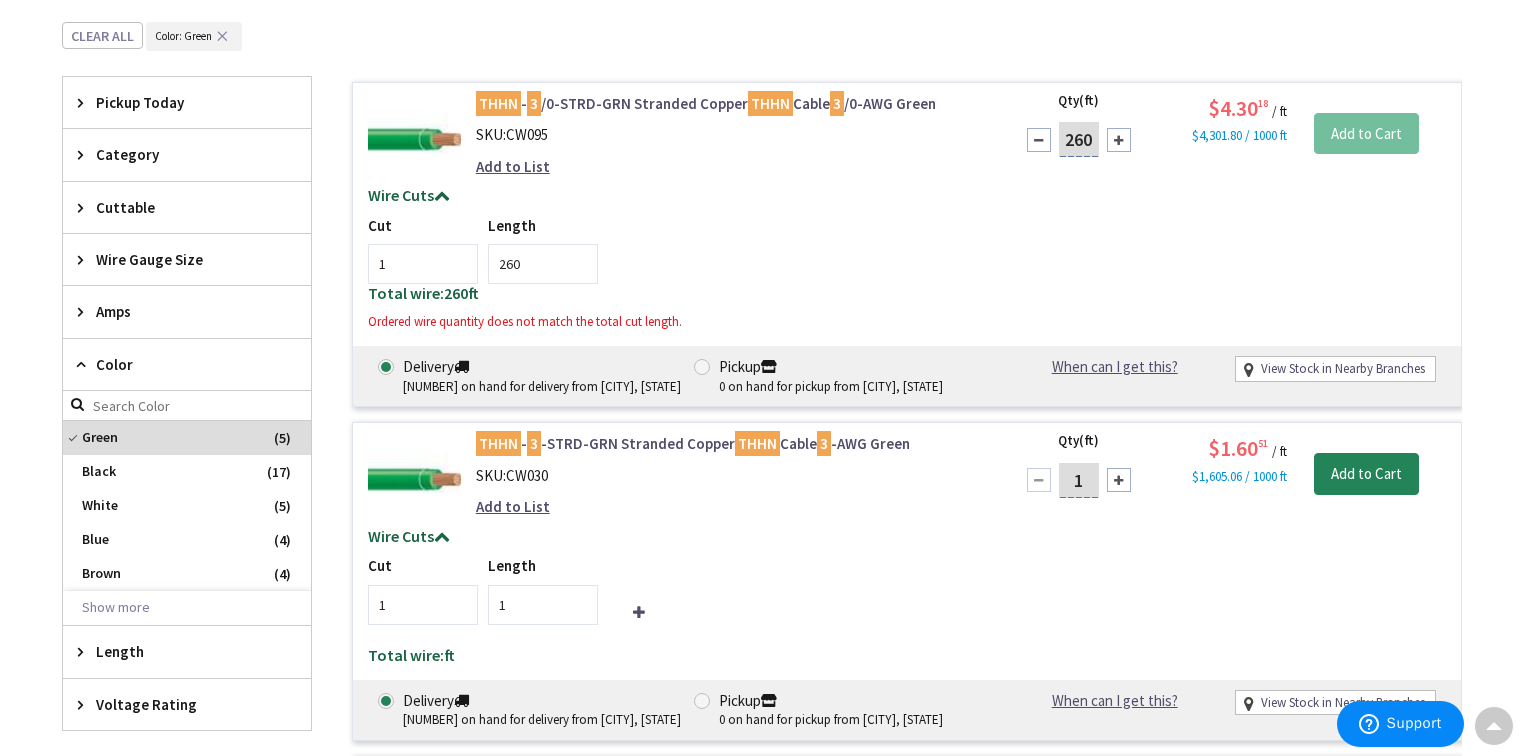 type on "260" 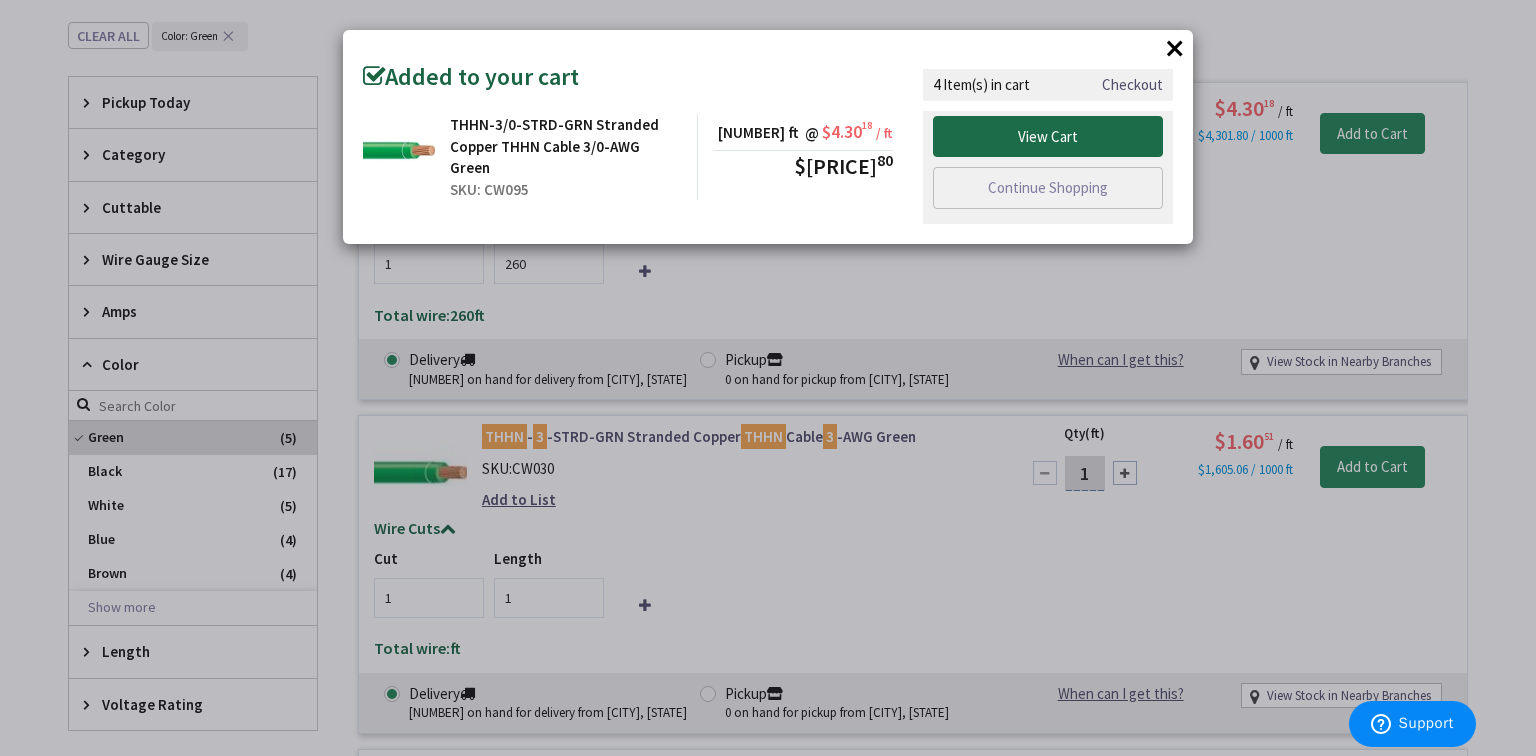 click on "View Cart" at bounding box center (1048, 137) 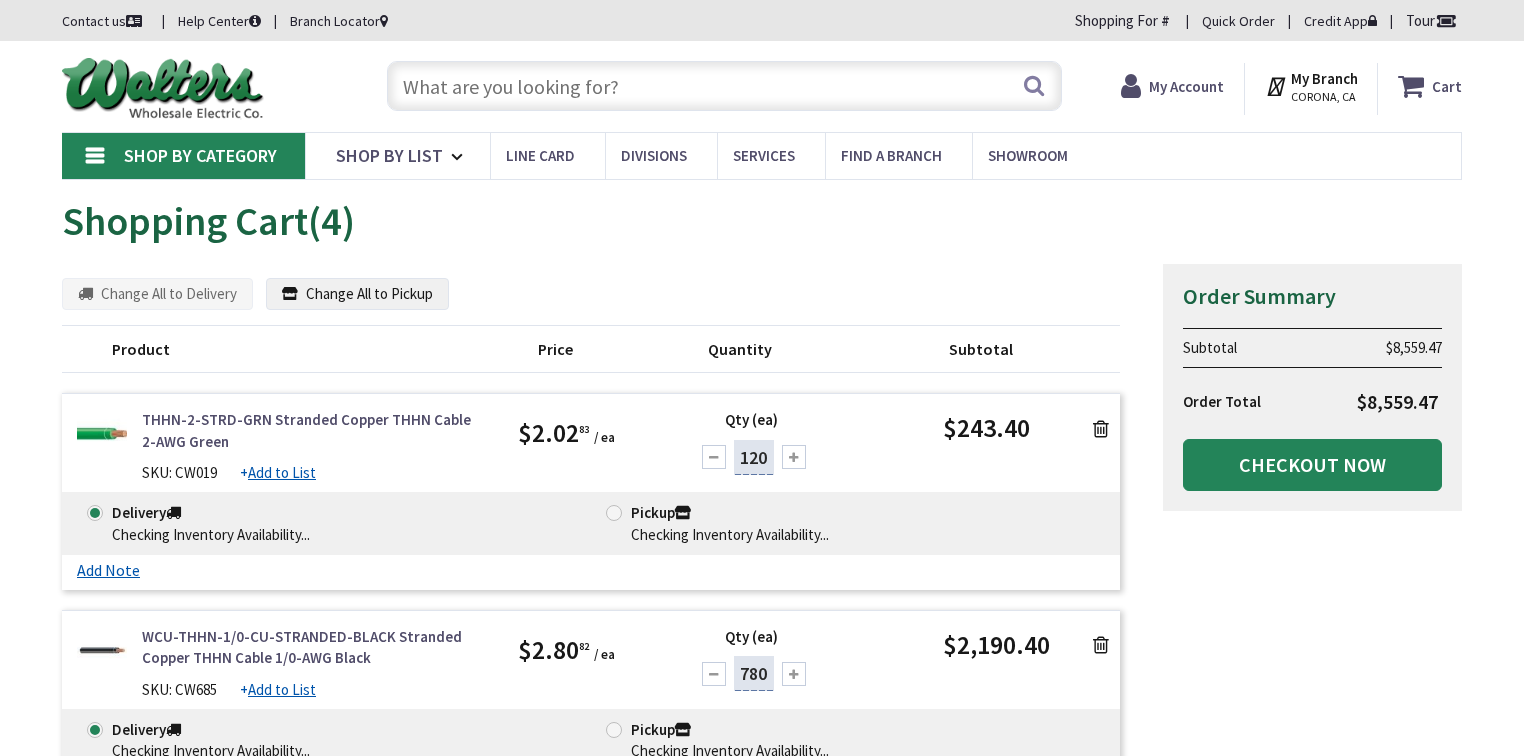 scroll, scrollTop: 0, scrollLeft: 0, axis: both 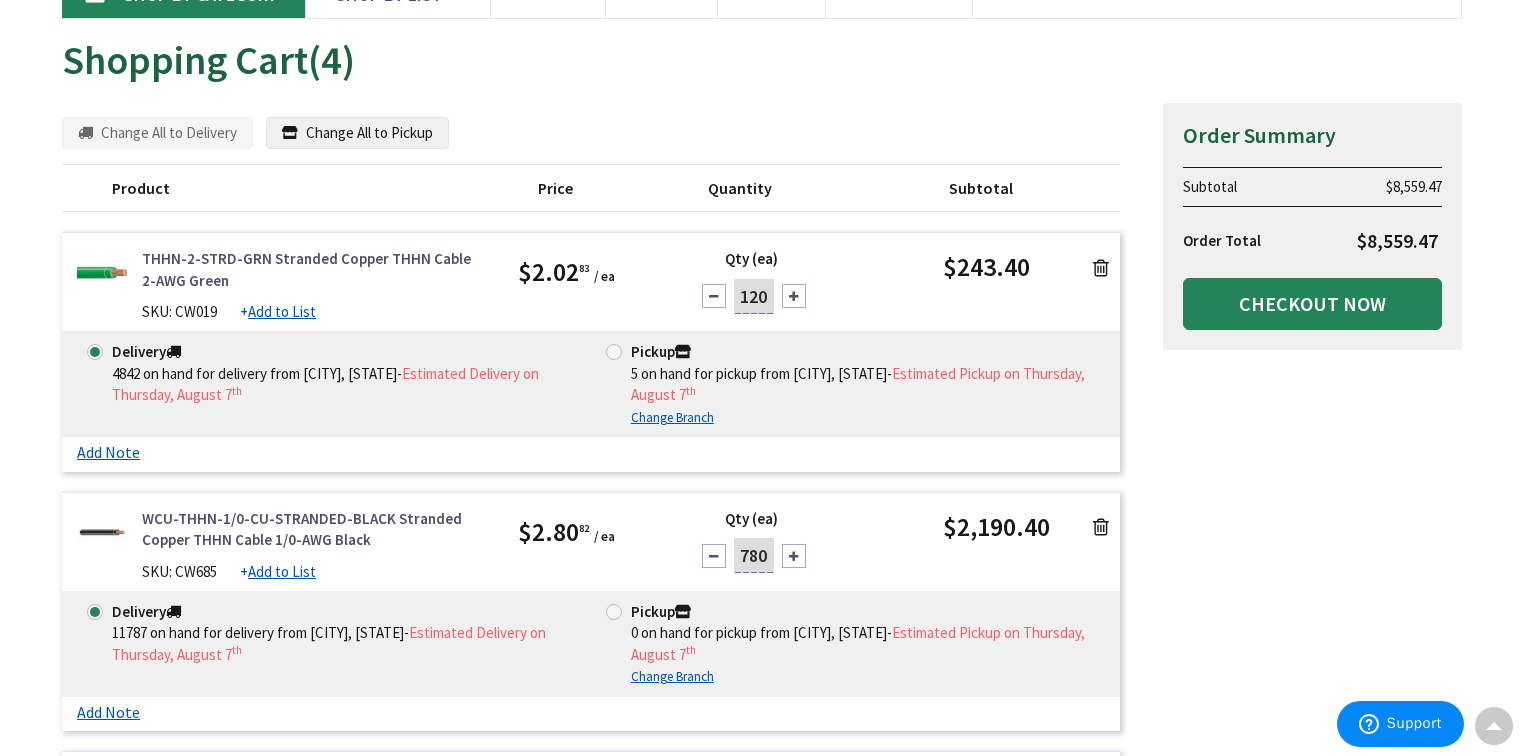 click at bounding box center (1101, 268) 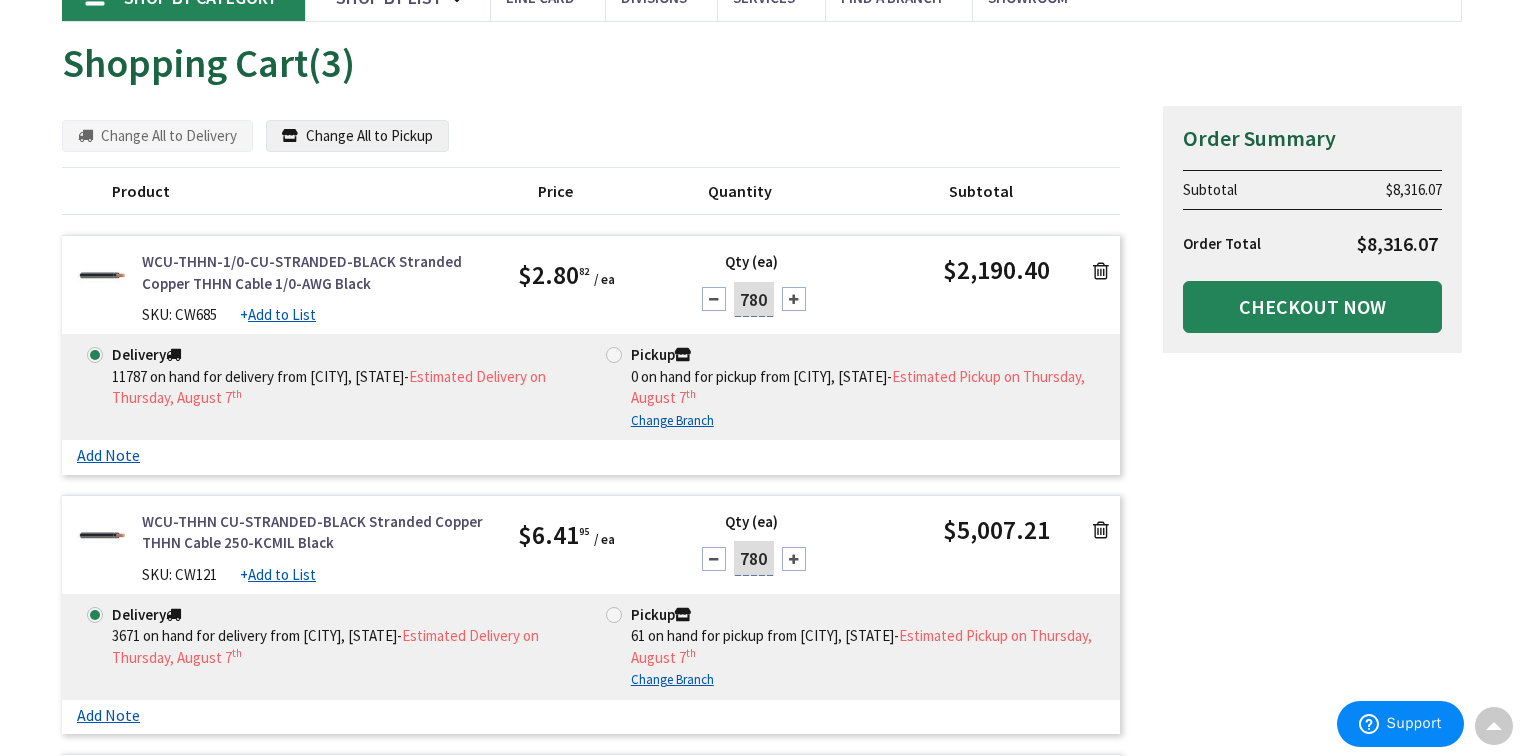 click at bounding box center (1101, 271) 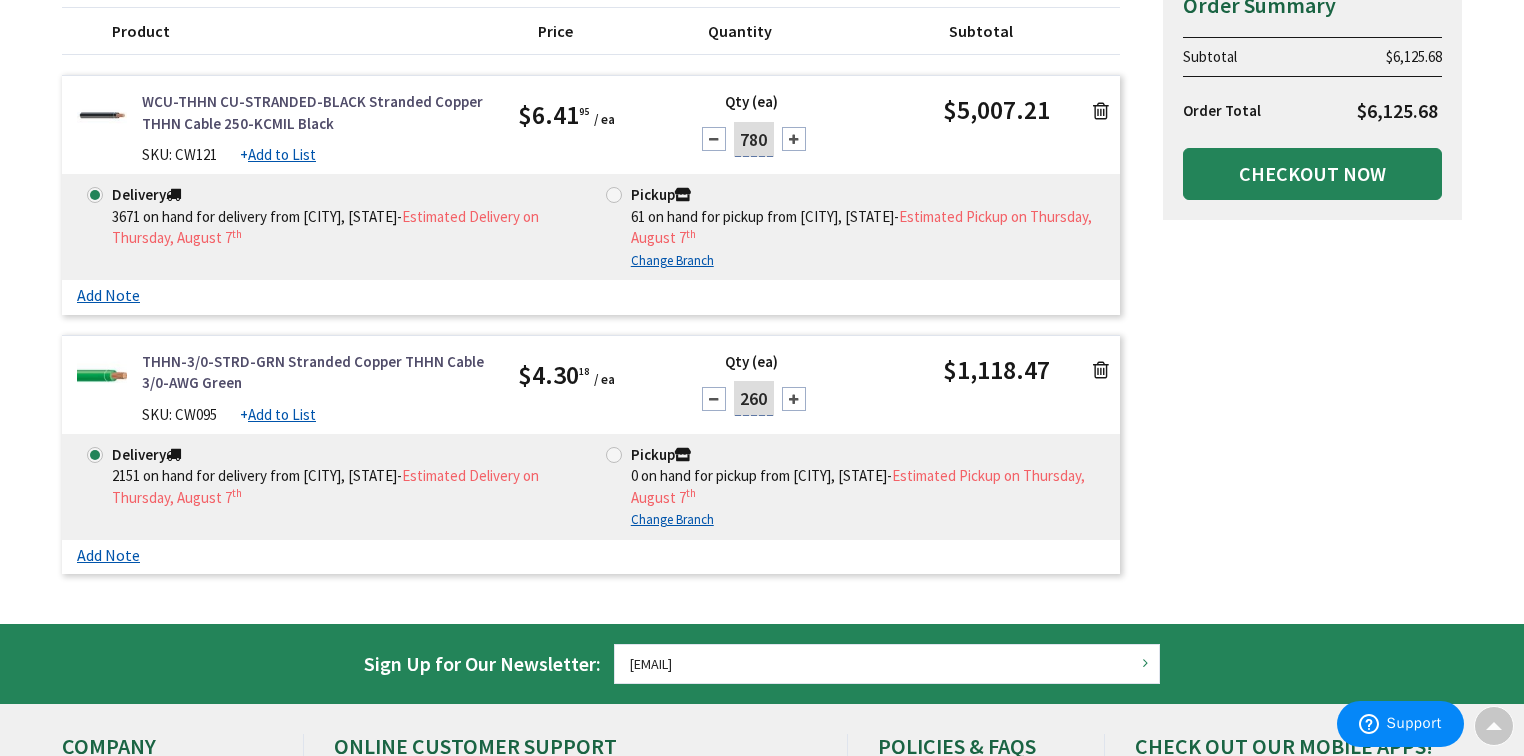 scroll, scrollTop: 241, scrollLeft: 0, axis: vertical 